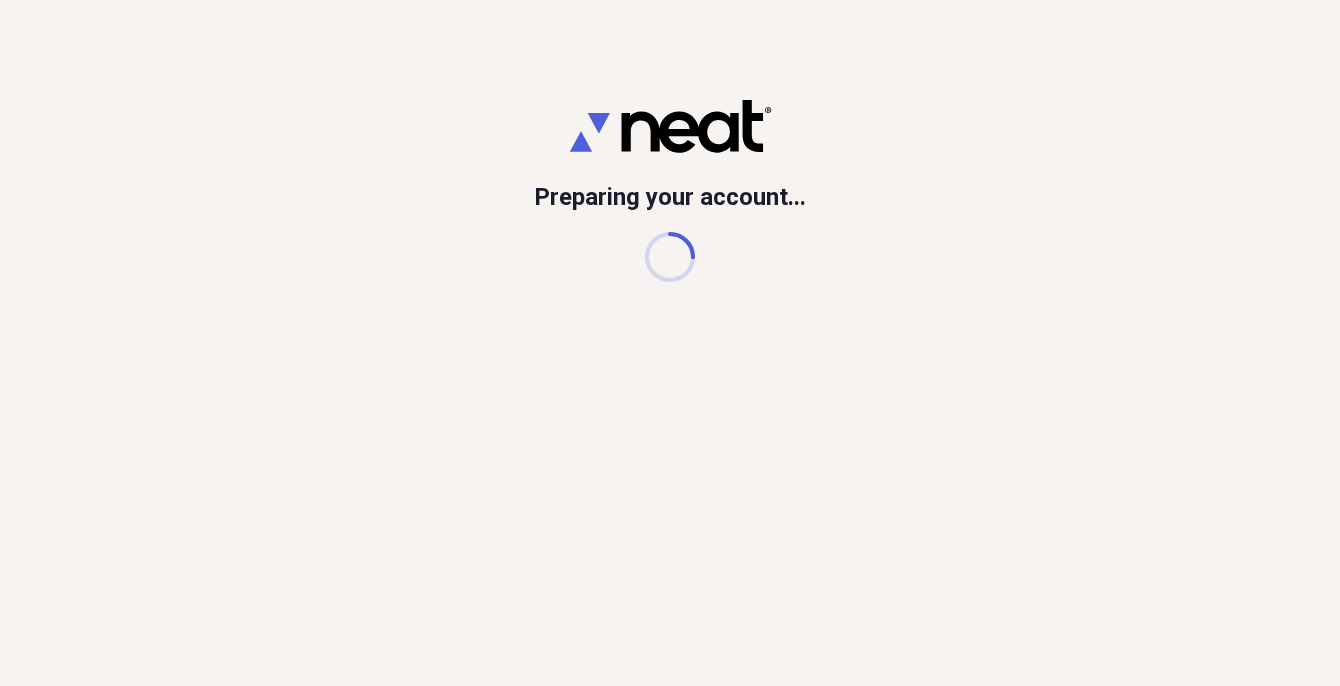 scroll, scrollTop: 0, scrollLeft: 0, axis: both 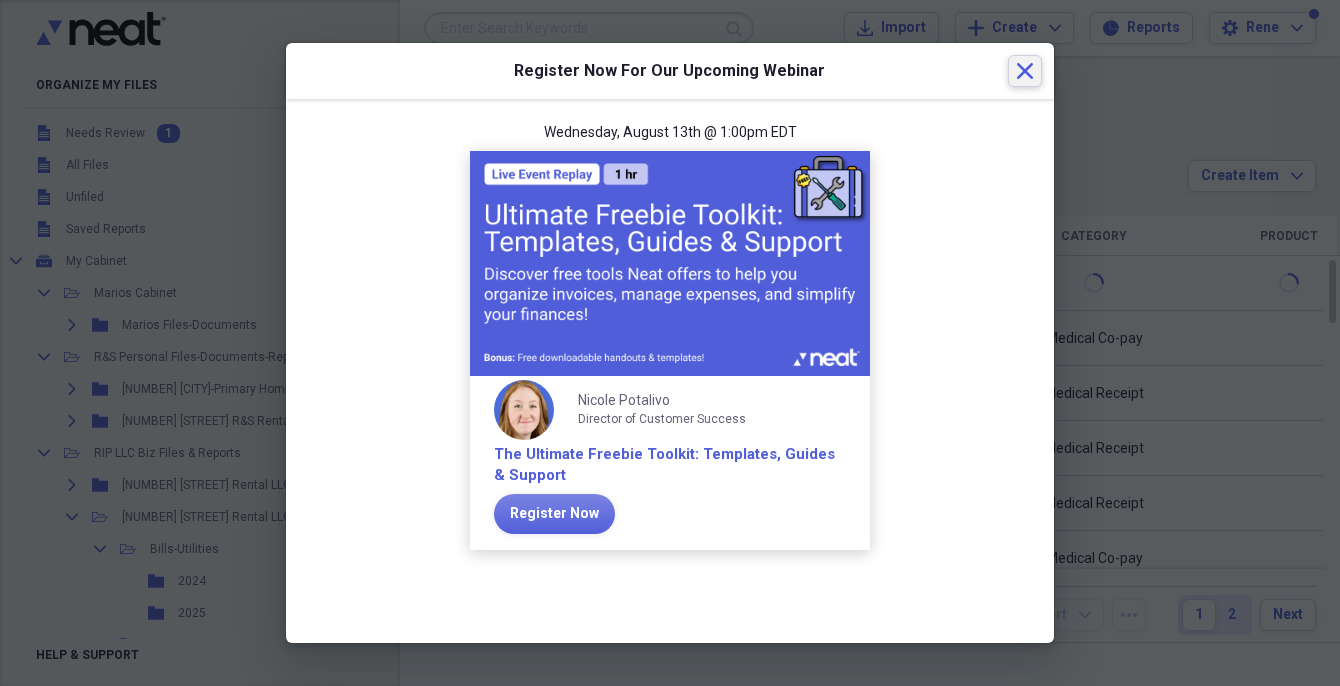 click on "Close" 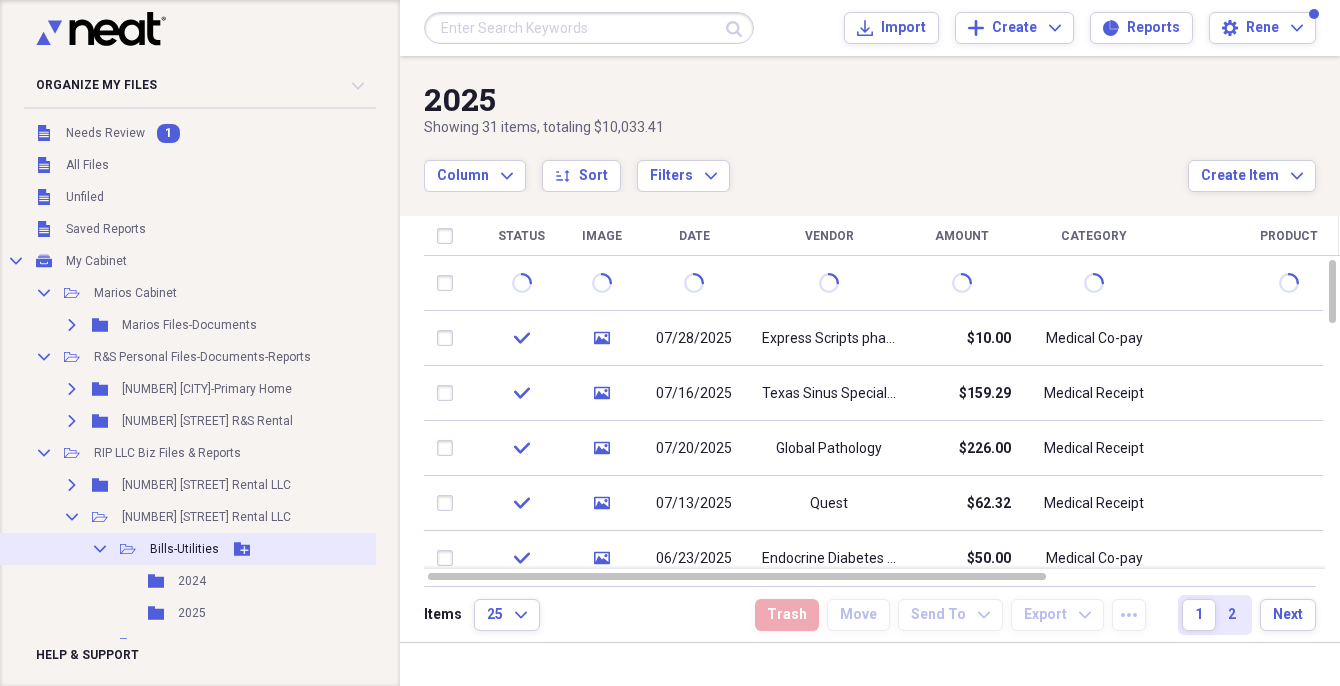 click 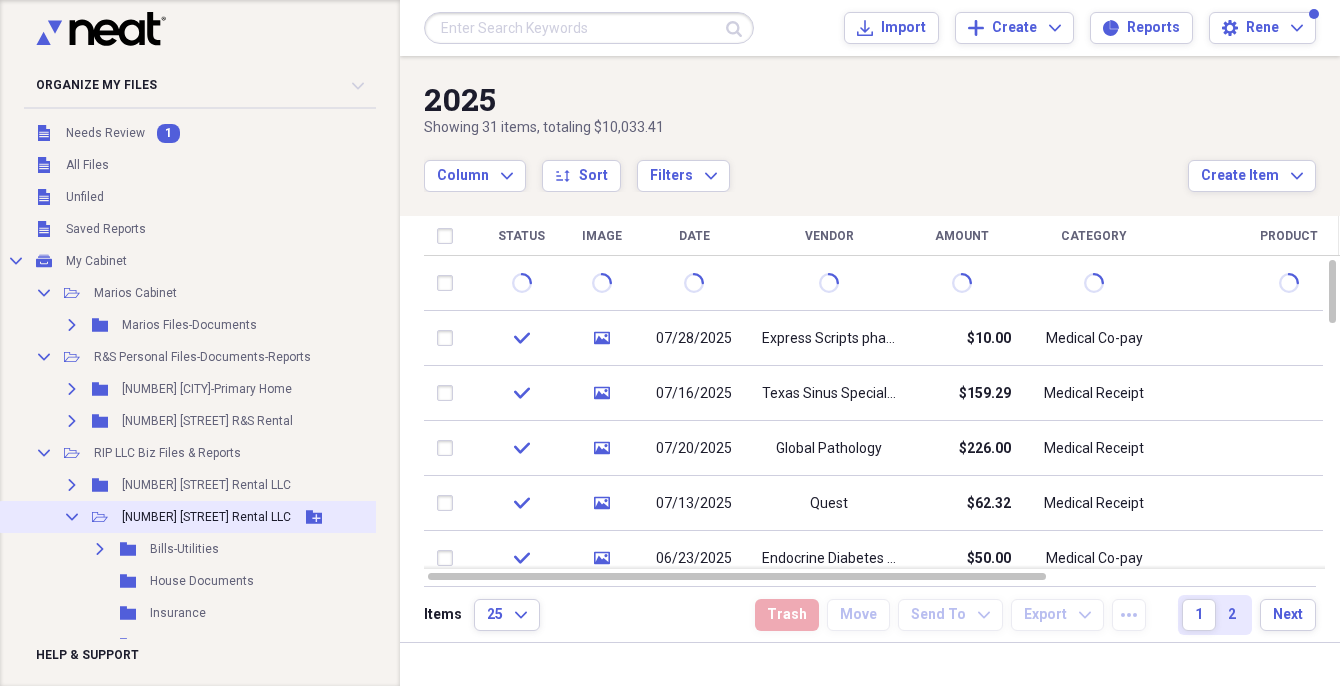 click on "Collapse" 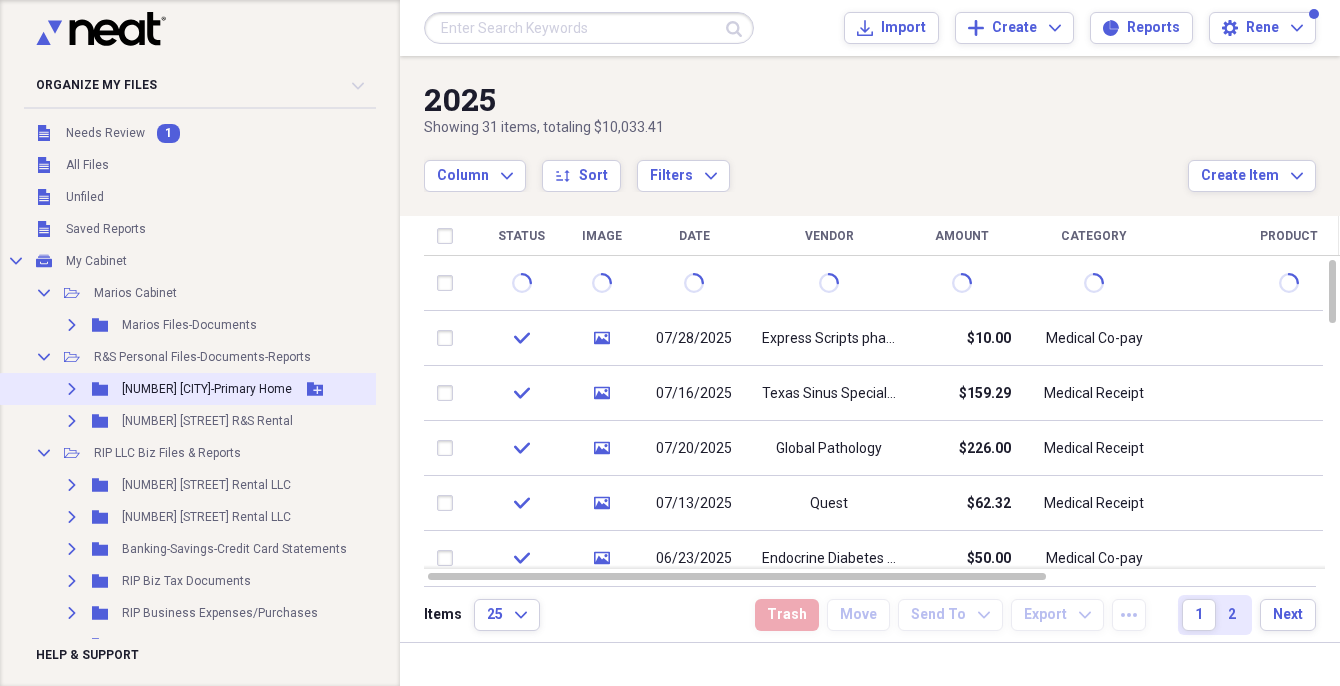 click on "Expand" 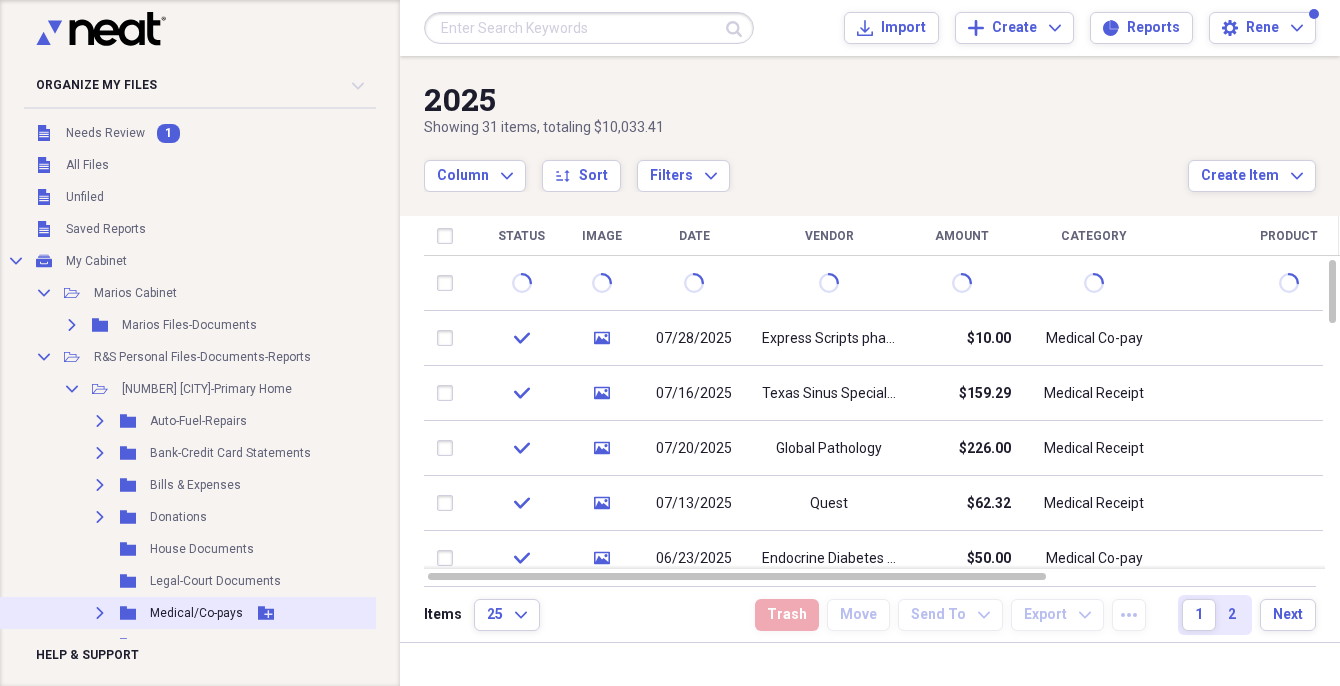 click on "Expand" 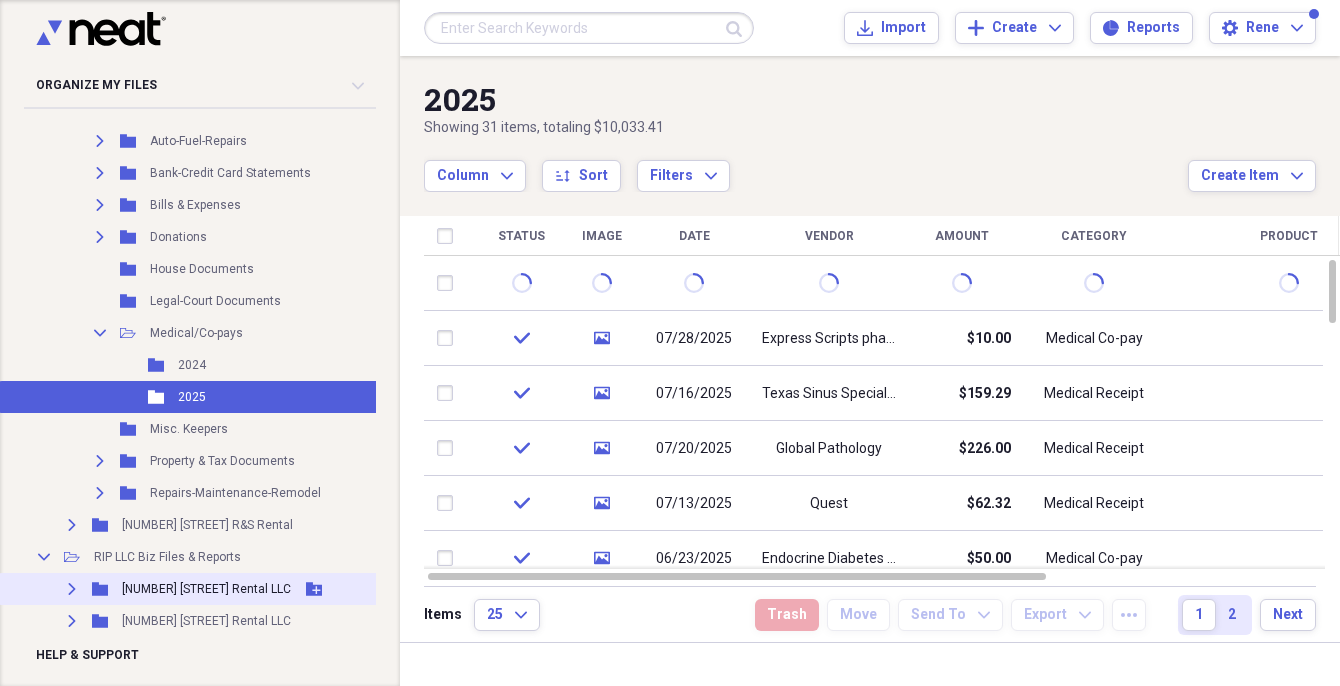 scroll, scrollTop: 300, scrollLeft: 0, axis: vertical 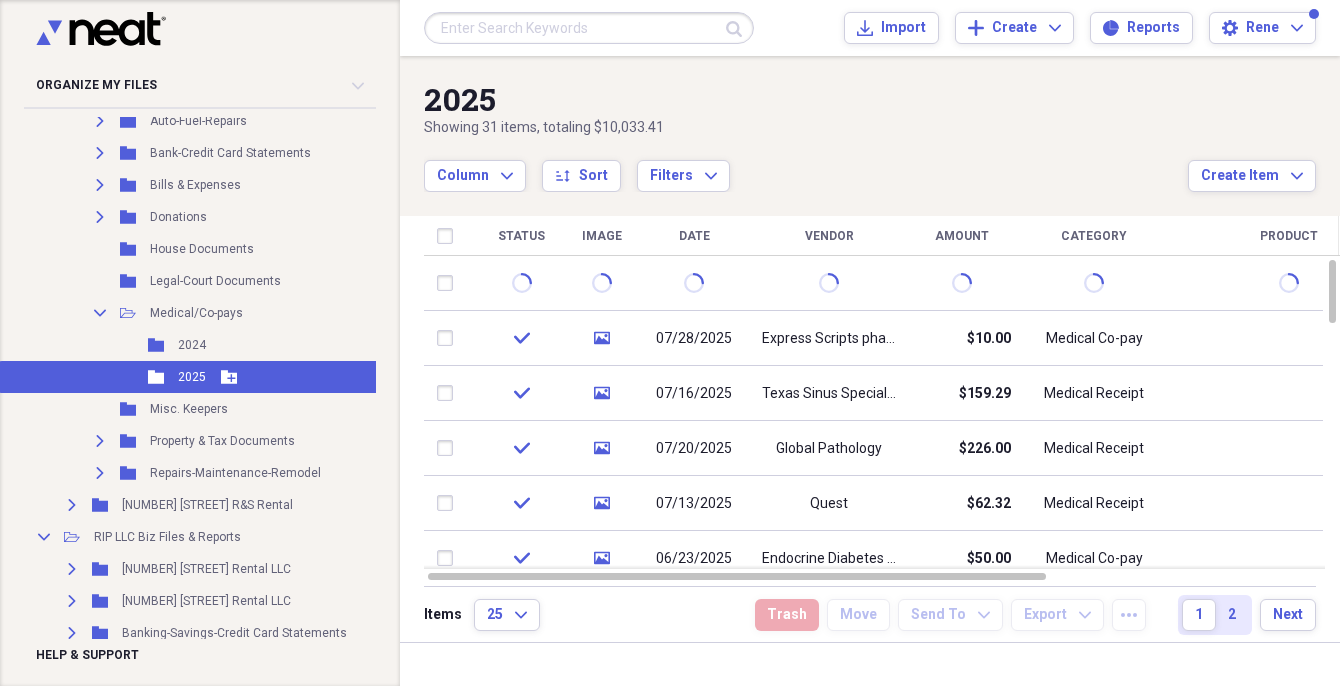 click on "Folder 2025 Add Folder" at bounding box center [204, 377] 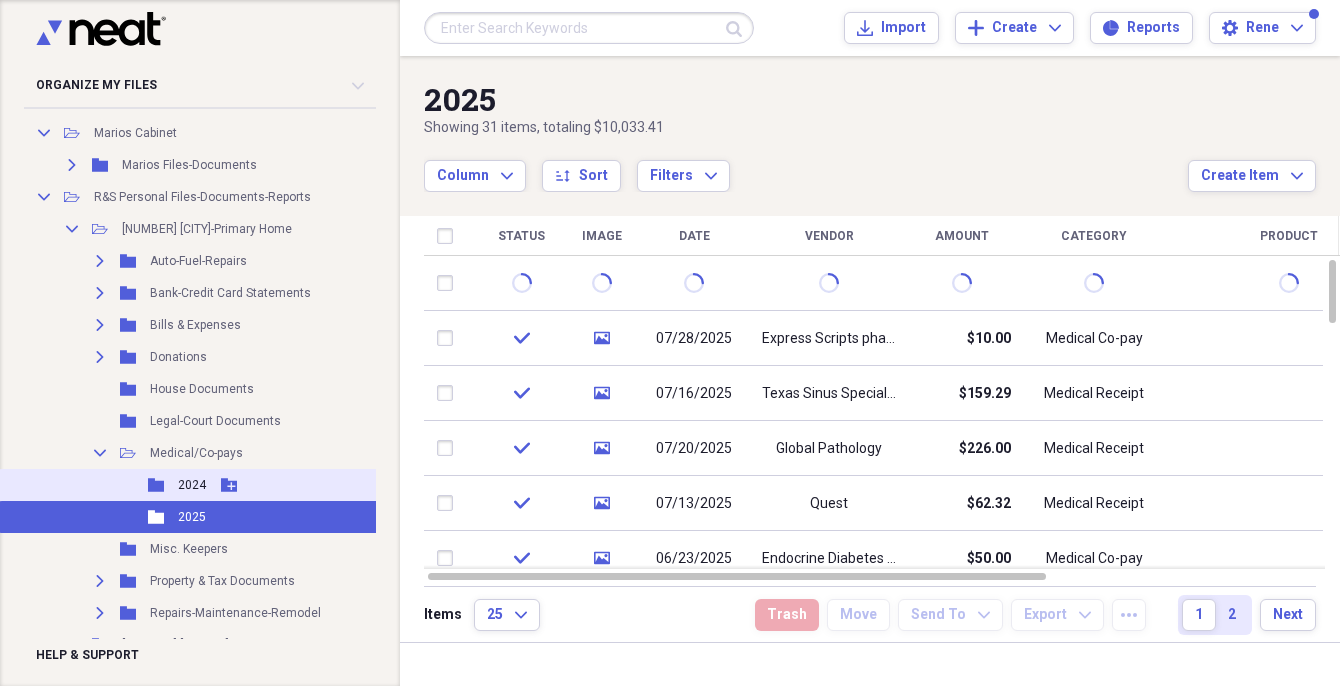 scroll, scrollTop: 0, scrollLeft: 0, axis: both 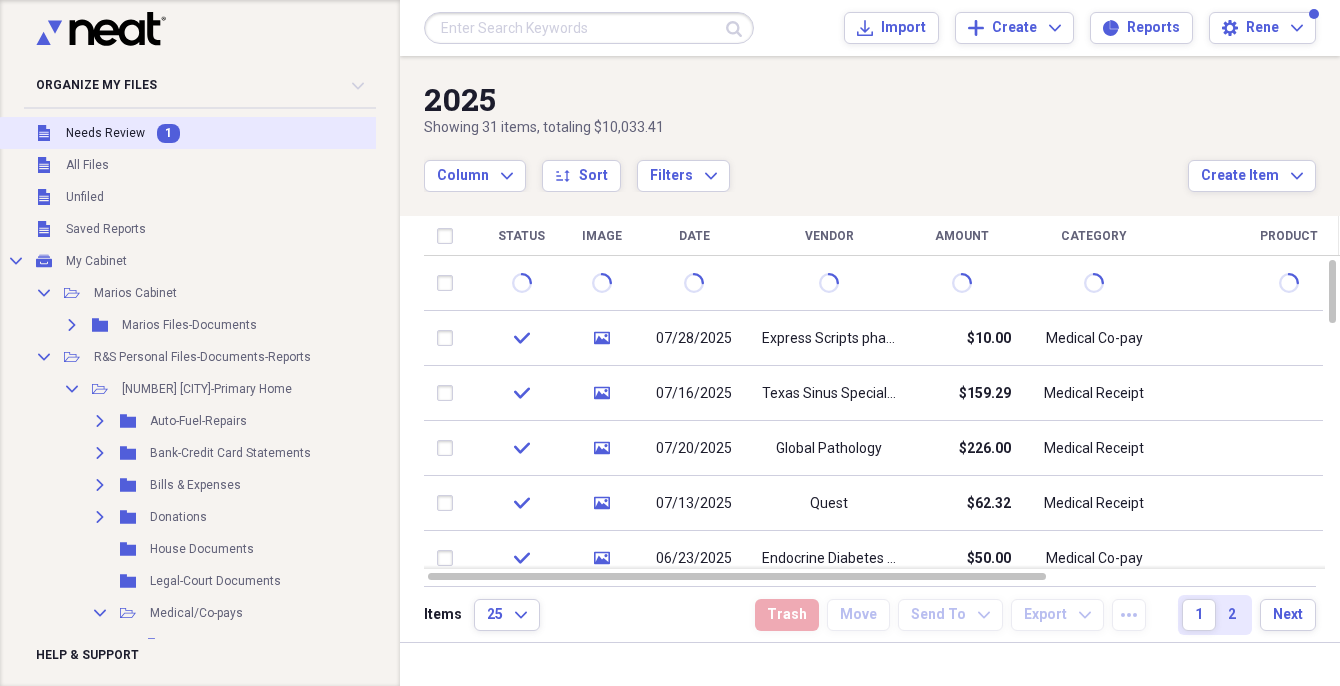 click on "Unfiled Needs Review 1" at bounding box center (204, 133) 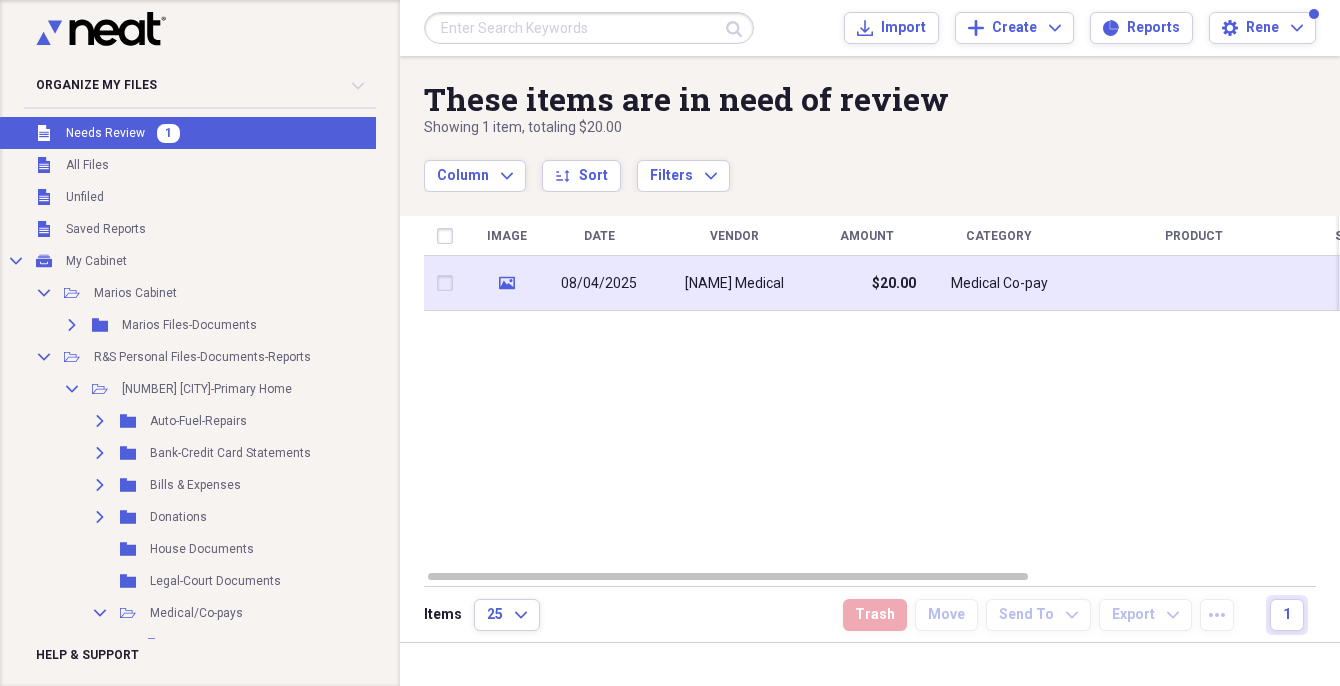 click on "$20.00" at bounding box center [866, 283] 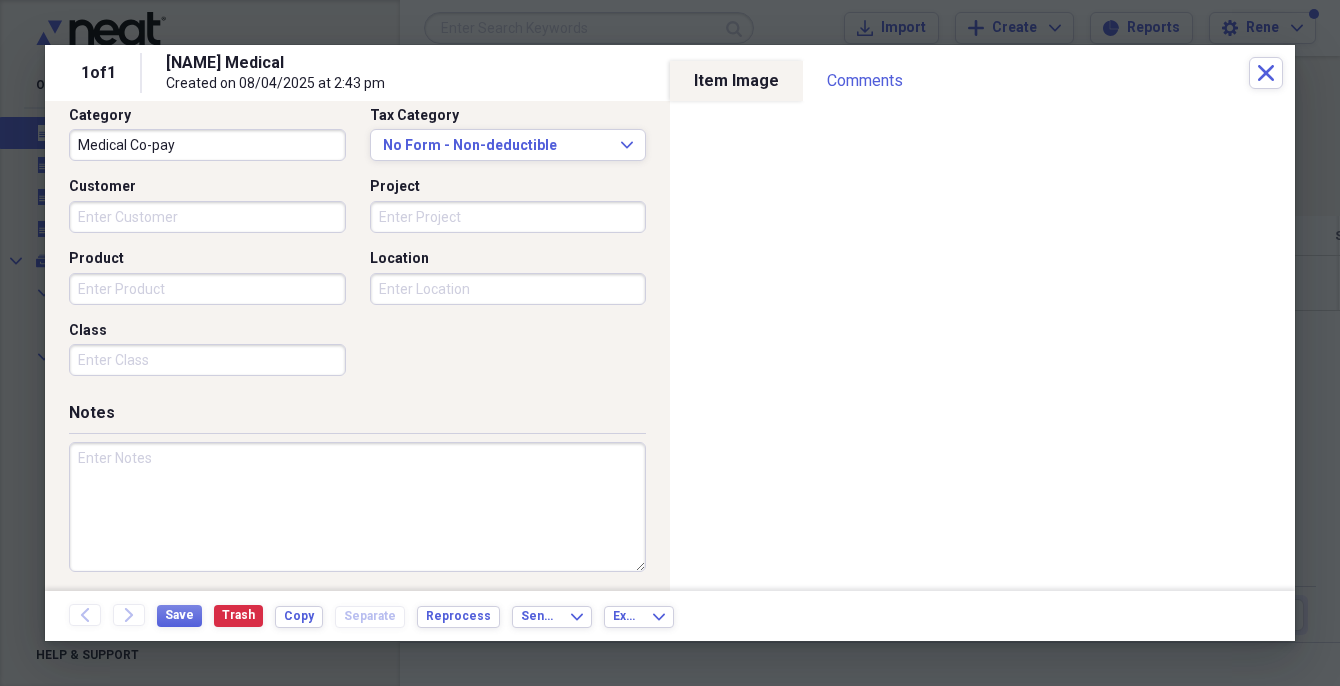 scroll, scrollTop: 529, scrollLeft: 0, axis: vertical 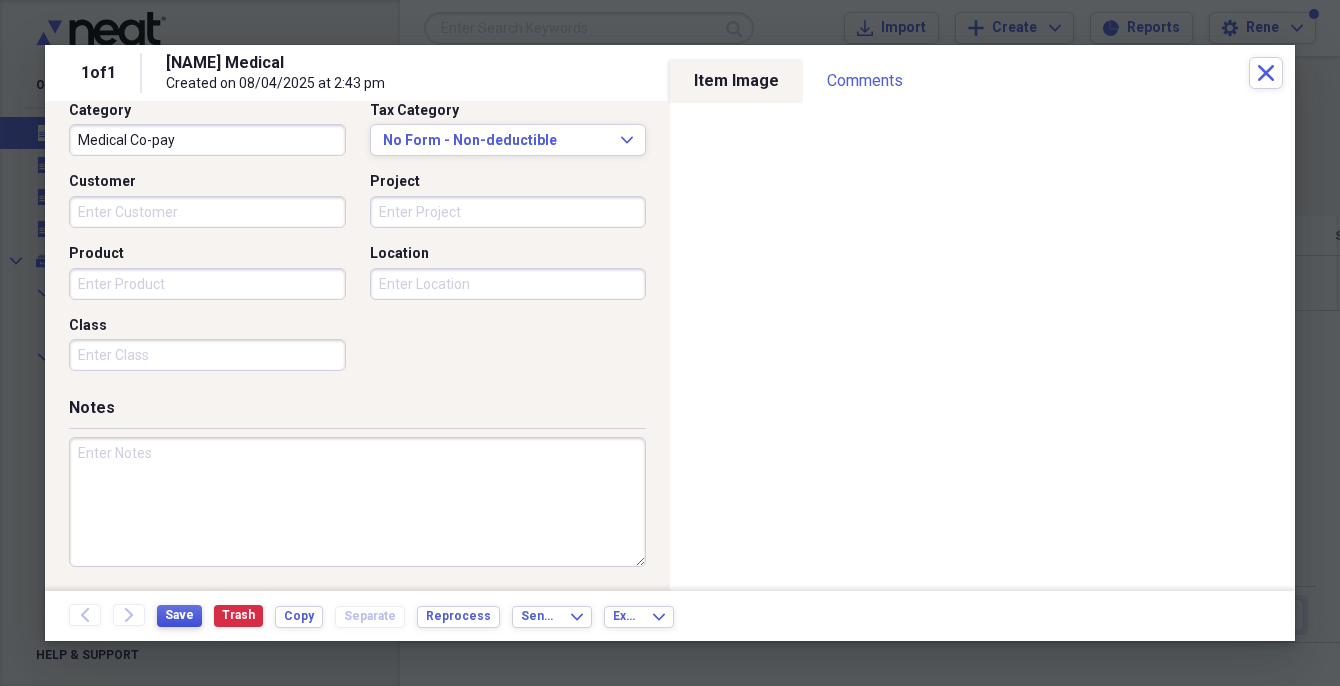 click on "Save" at bounding box center [179, 615] 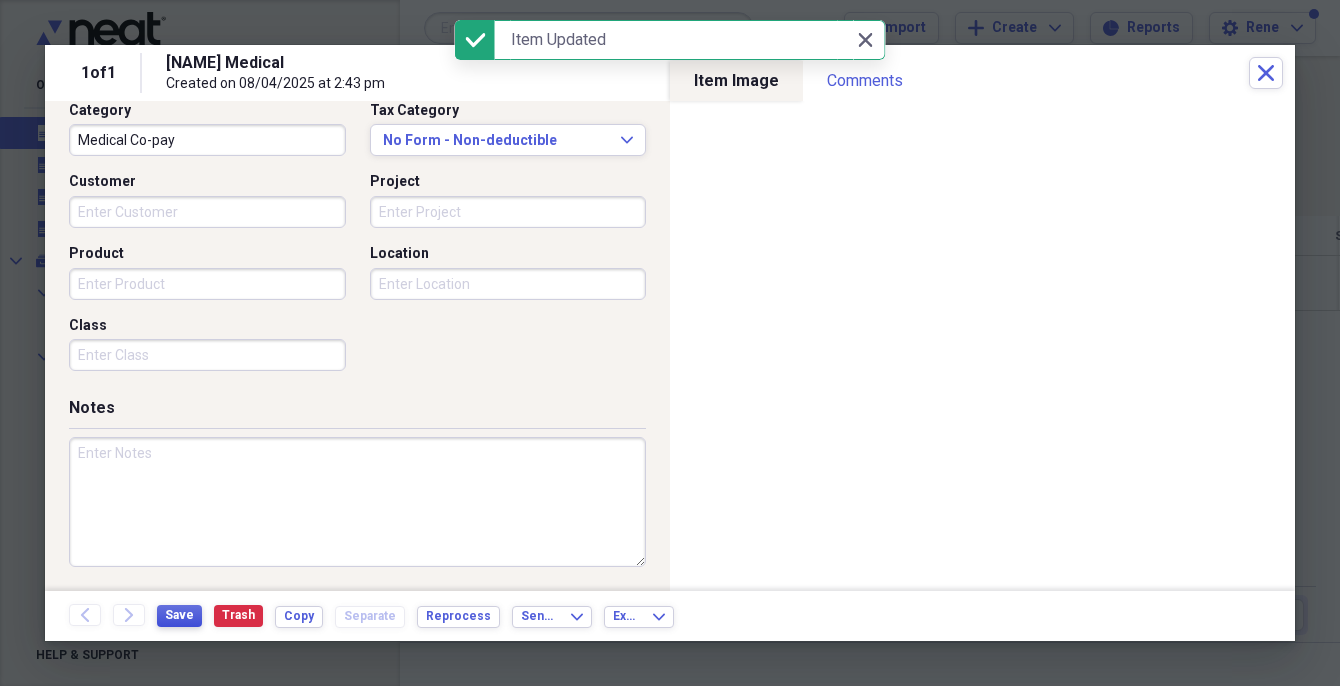 scroll, scrollTop: 129, scrollLeft: 0, axis: vertical 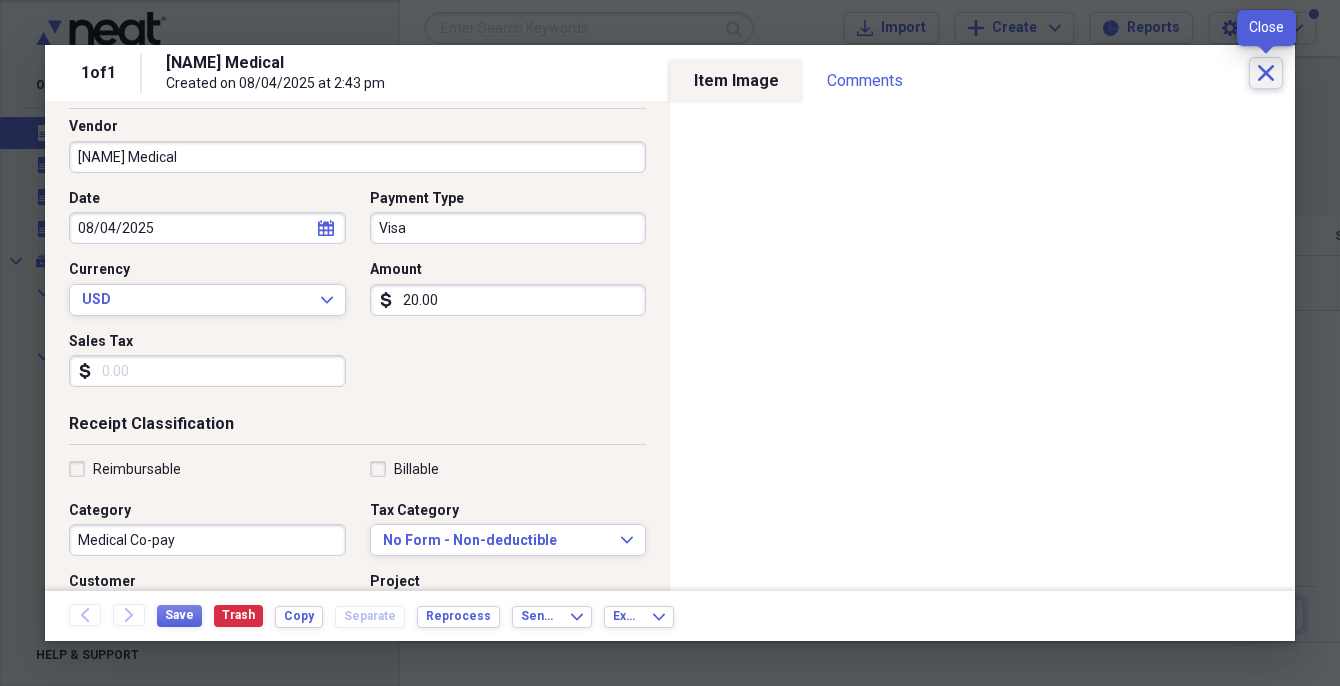 click on "Close" at bounding box center (1266, 73) 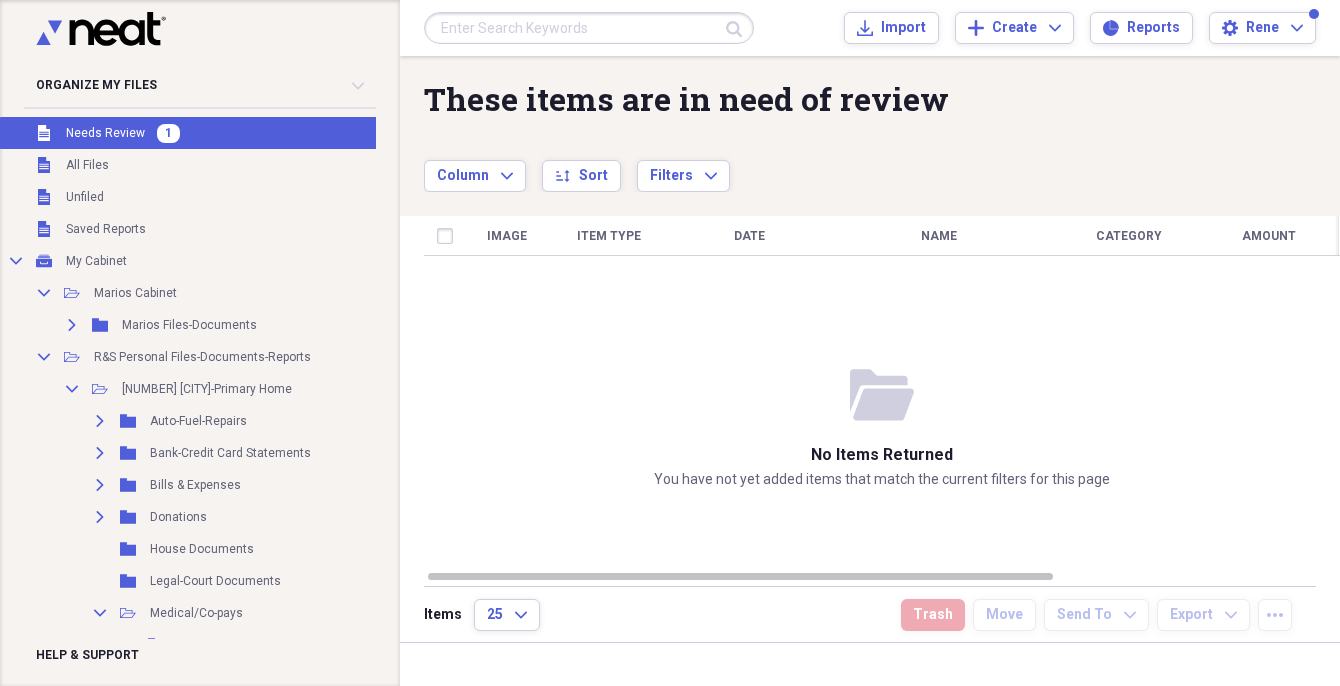 click on "Needs Review" at bounding box center [105, 133] 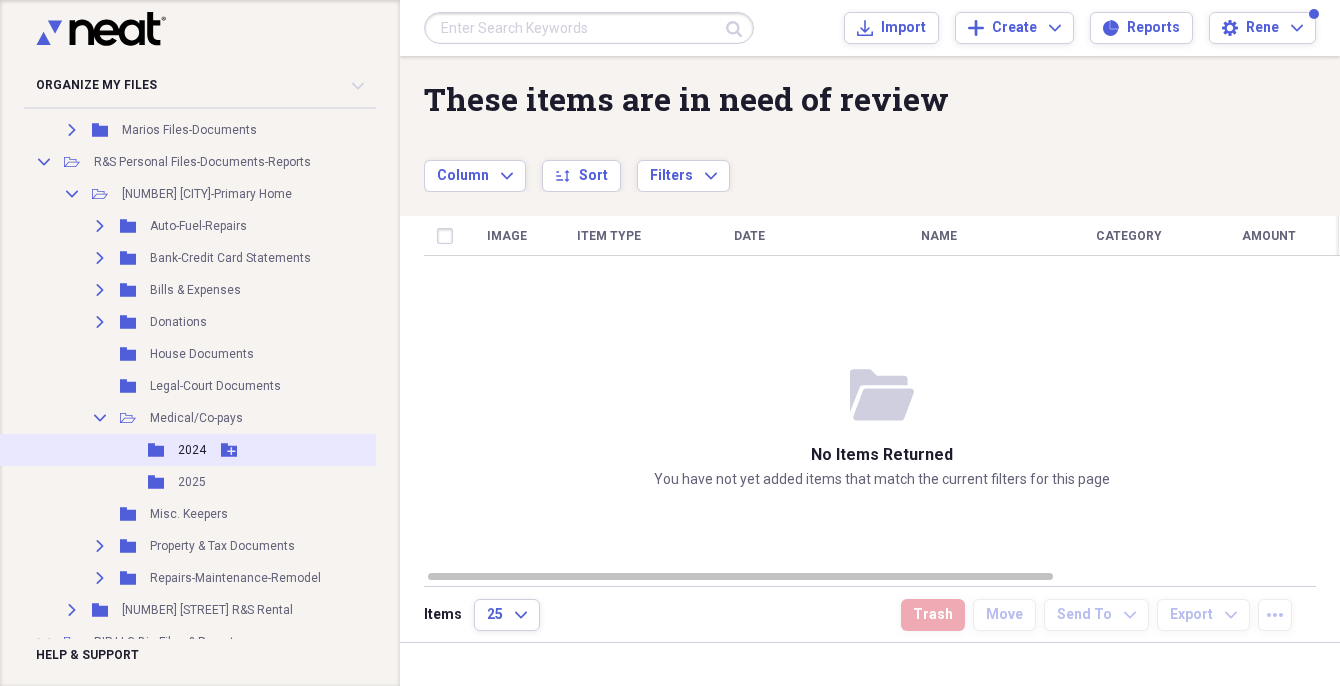 scroll, scrollTop: 200, scrollLeft: 0, axis: vertical 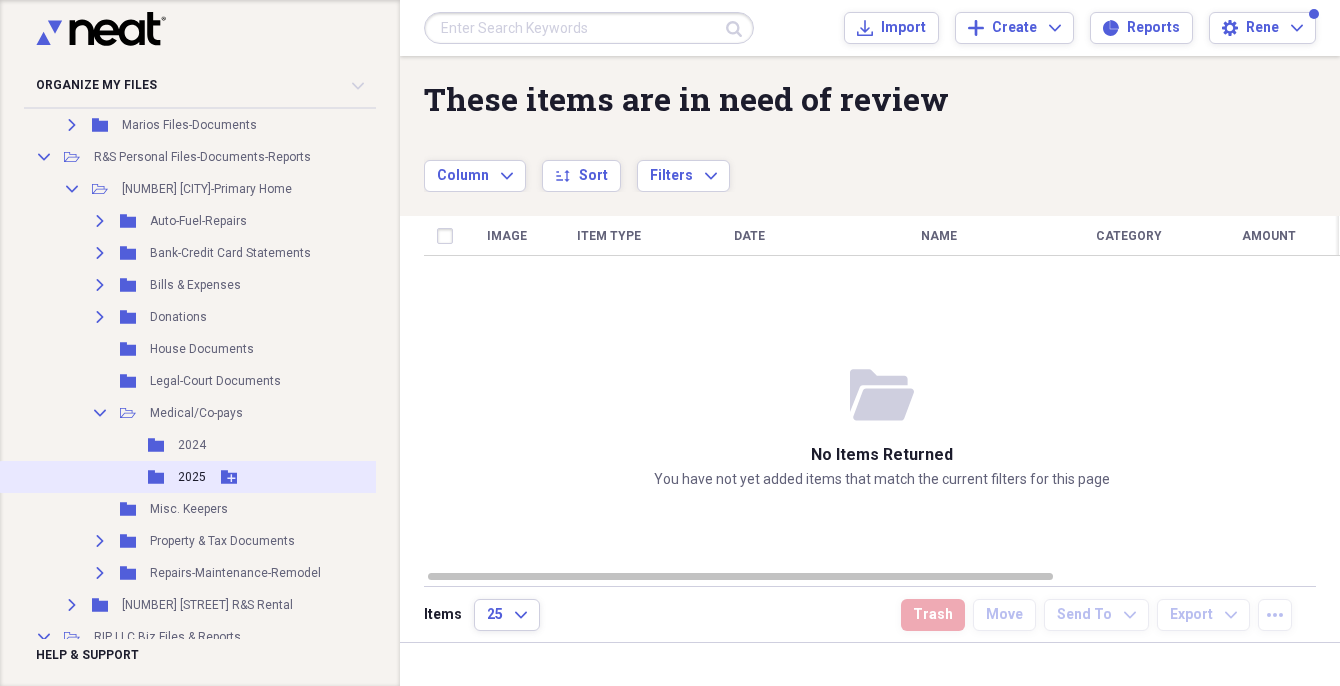 click on "2025" at bounding box center (192, 477) 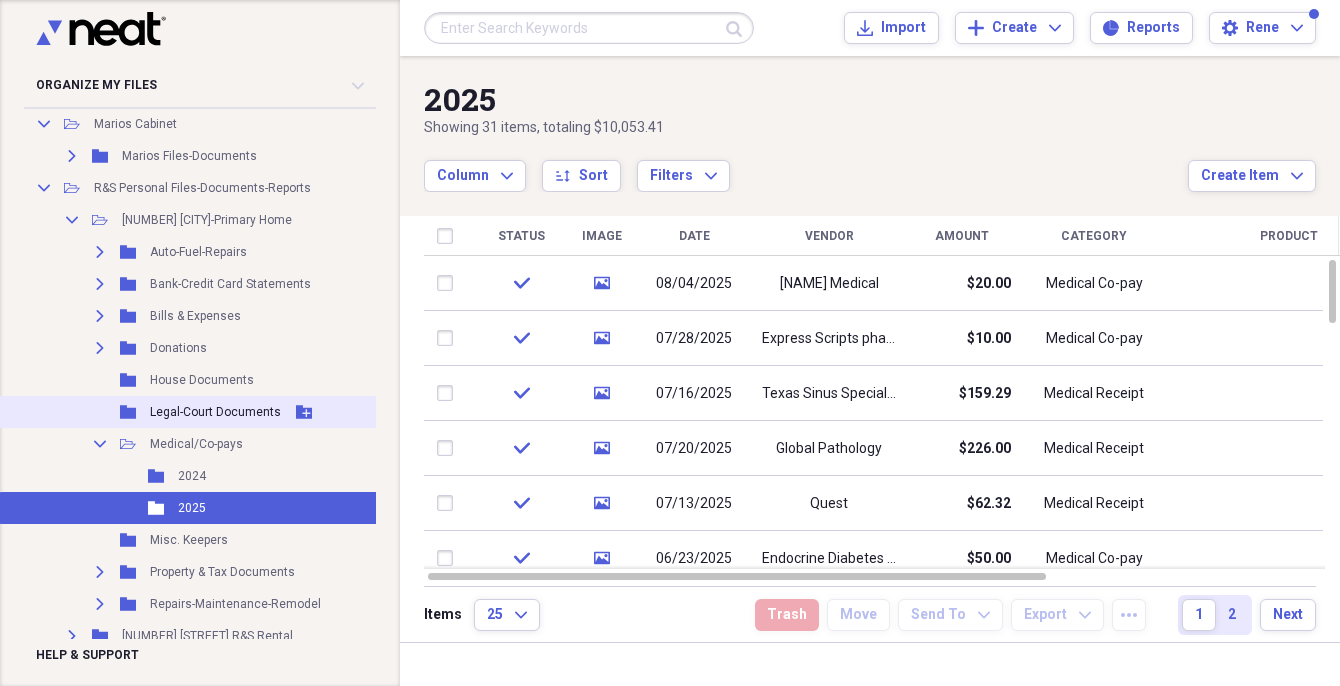 scroll, scrollTop: 300, scrollLeft: 0, axis: vertical 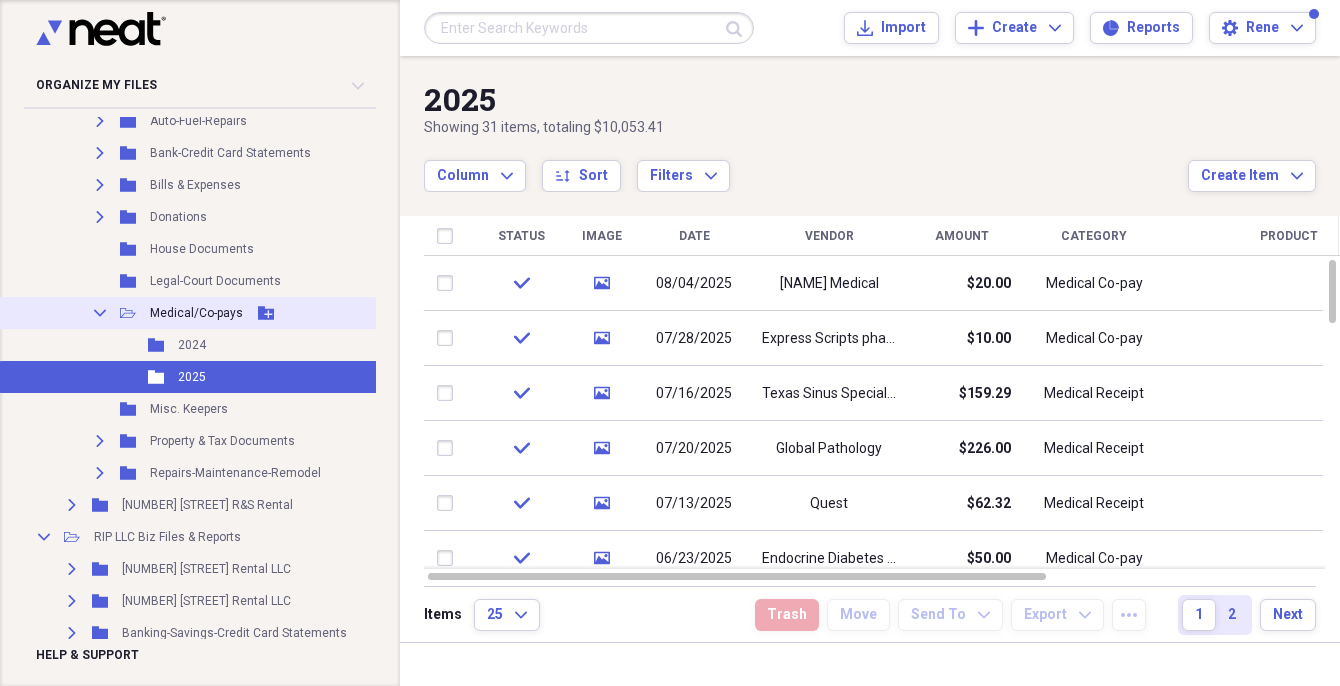 click 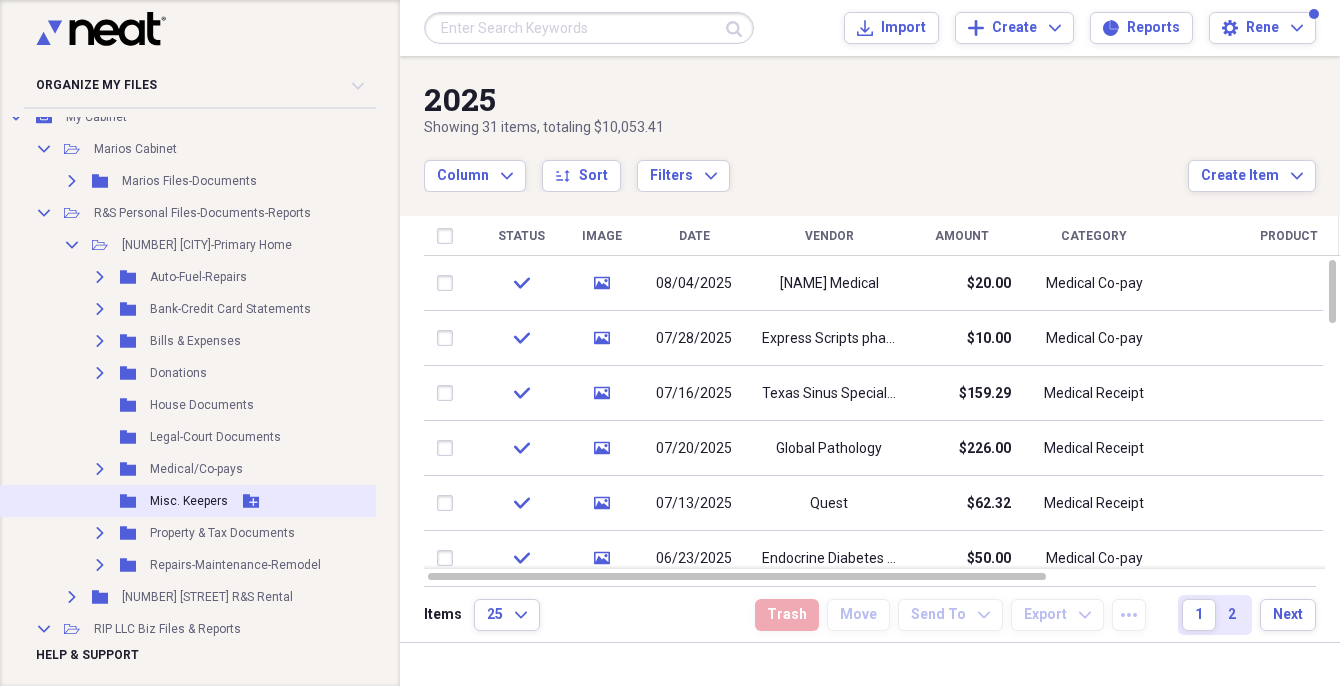 scroll, scrollTop: 100, scrollLeft: 0, axis: vertical 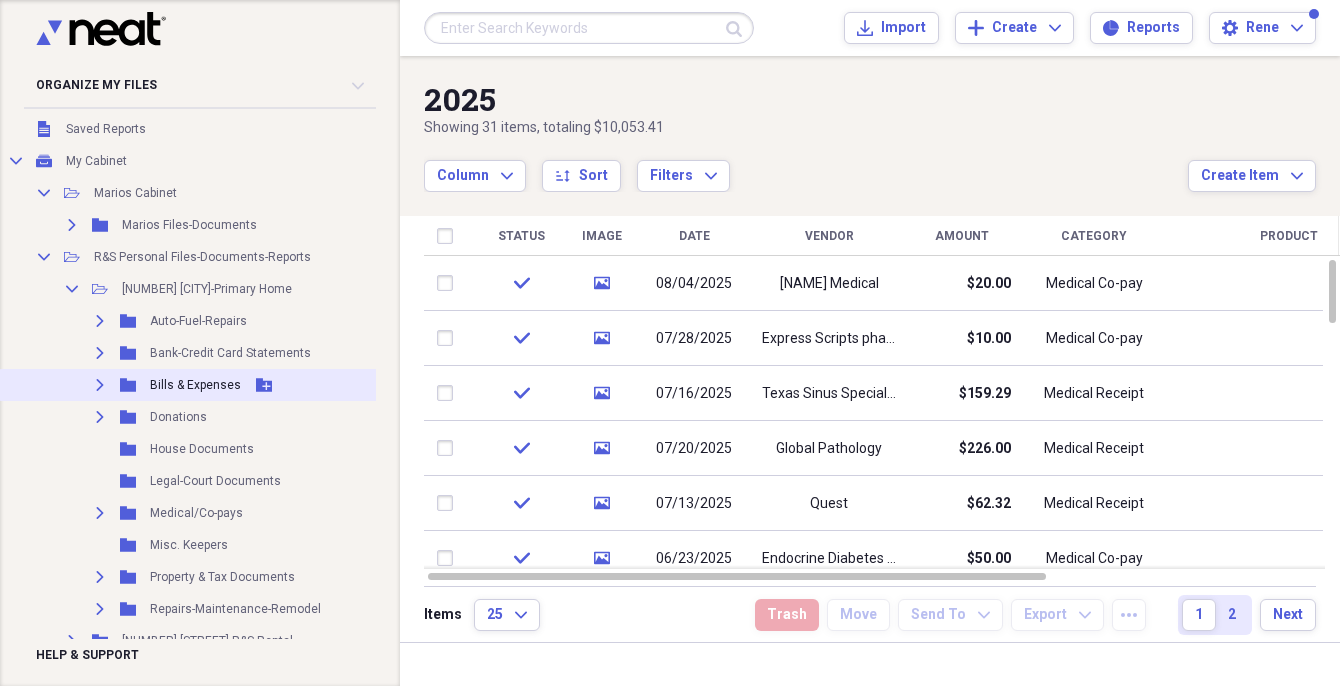 click 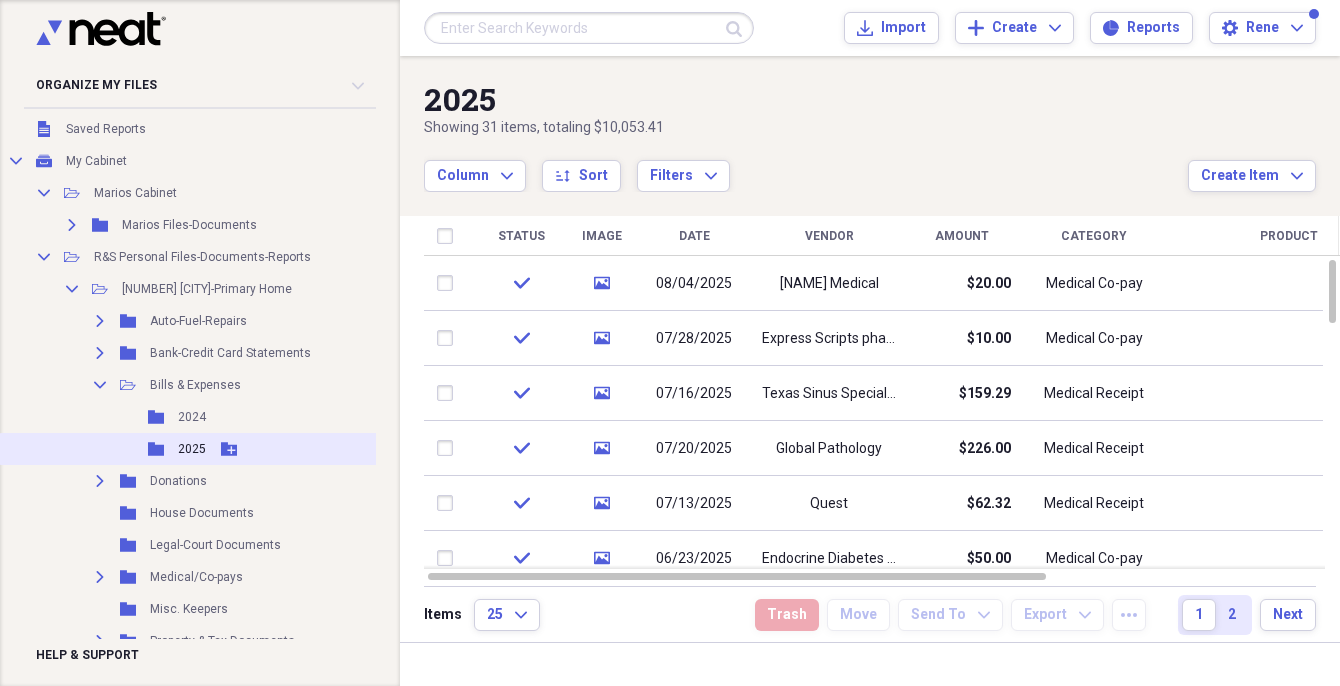 click on "Folder 2025 Add Folder" at bounding box center (204, 449) 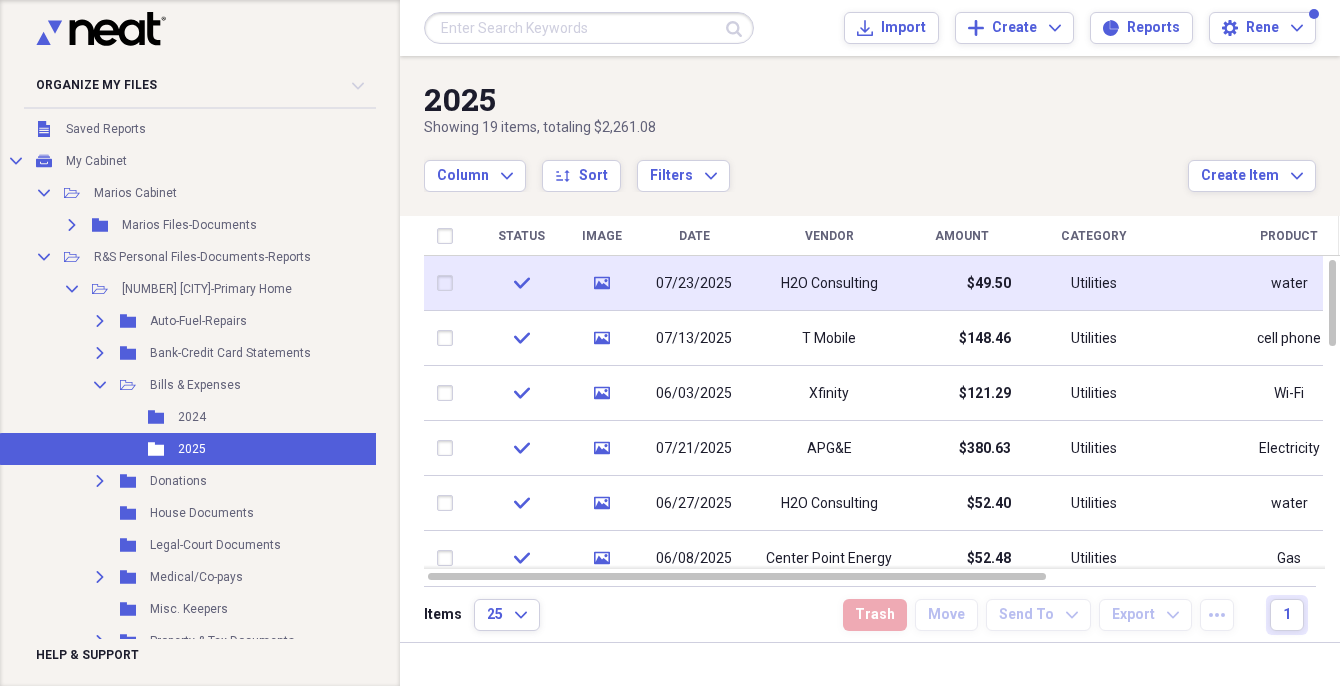 click on "$49.50" at bounding box center (961, 283) 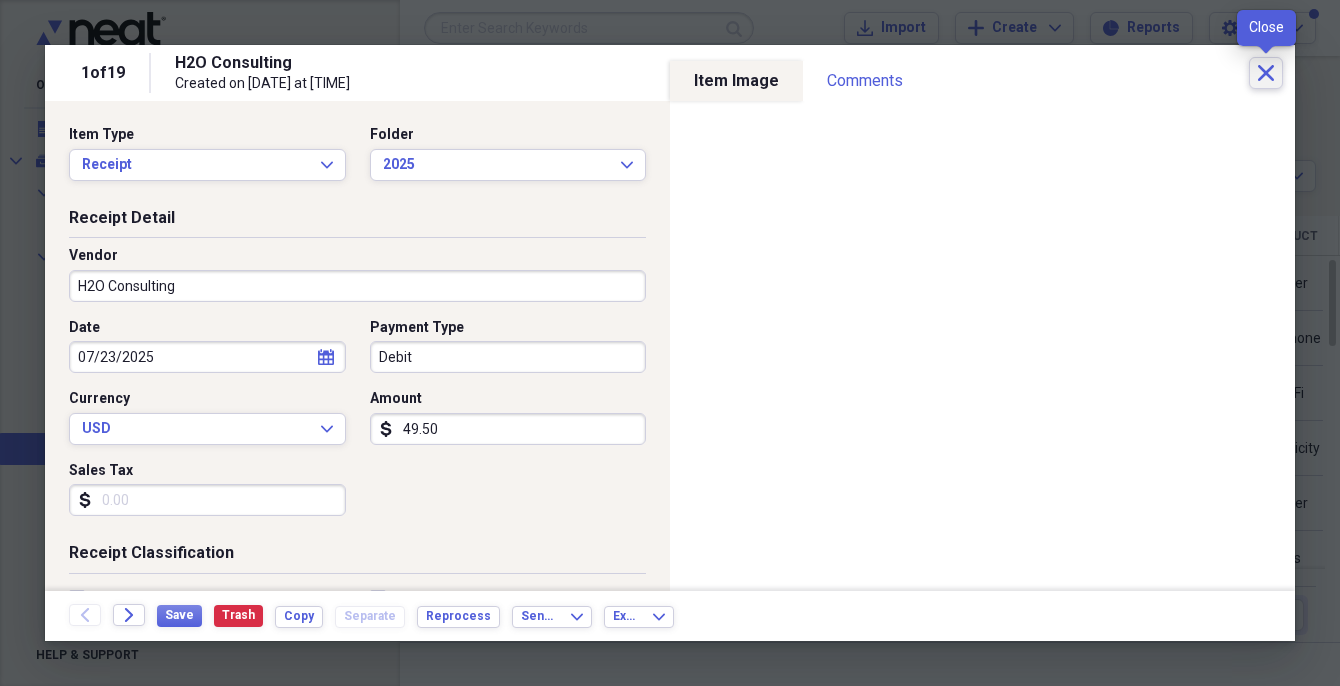 click 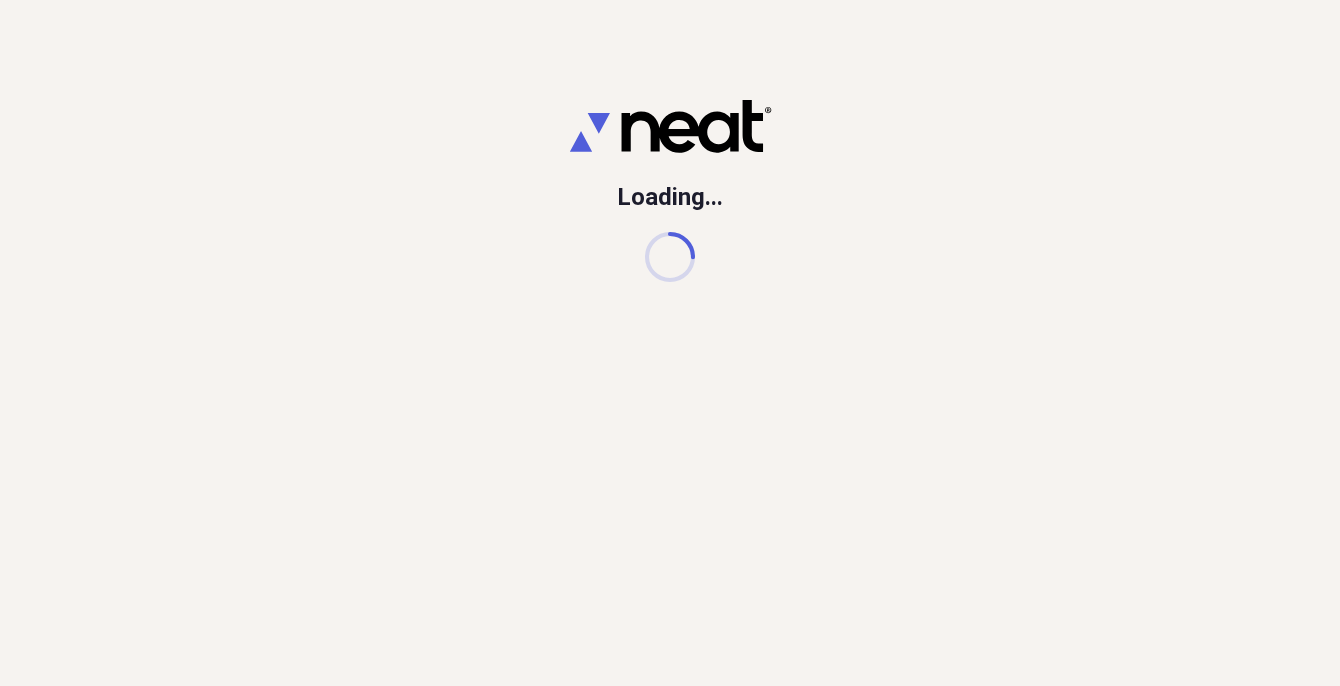 scroll, scrollTop: 0, scrollLeft: 0, axis: both 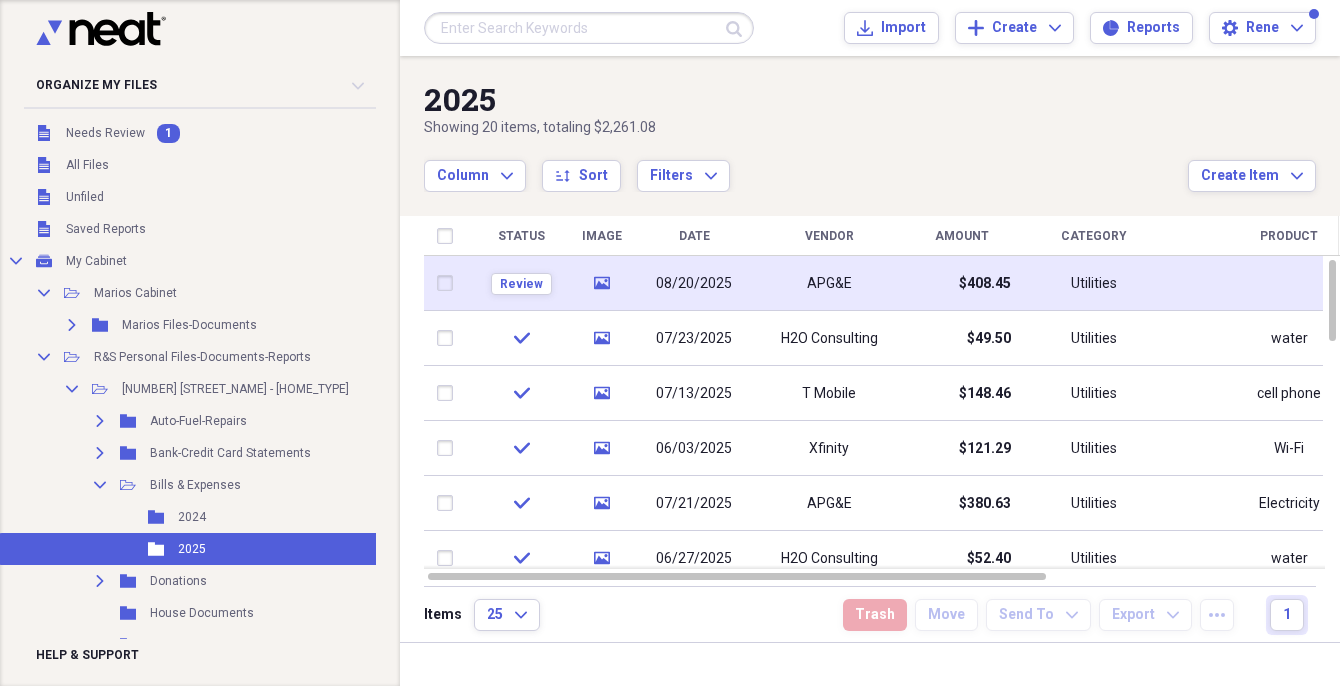 click on "APG&E" at bounding box center (829, 283) 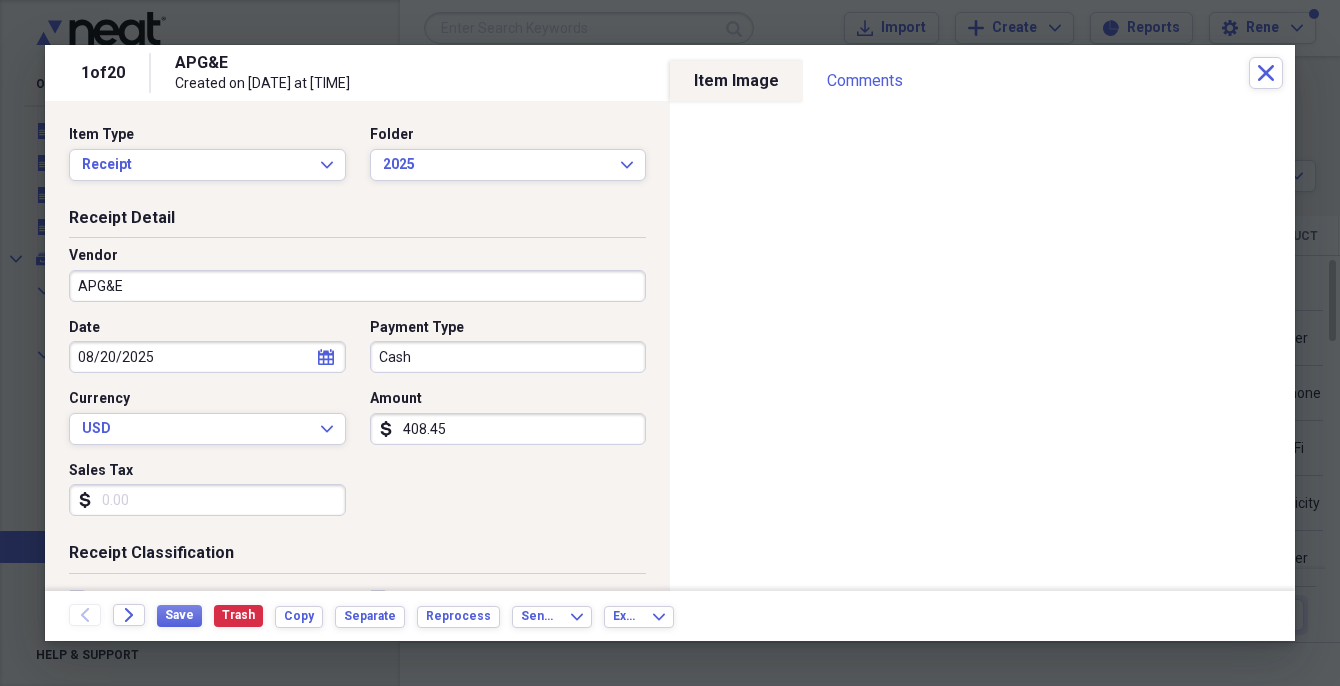 click on "Cash" at bounding box center [508, 357] 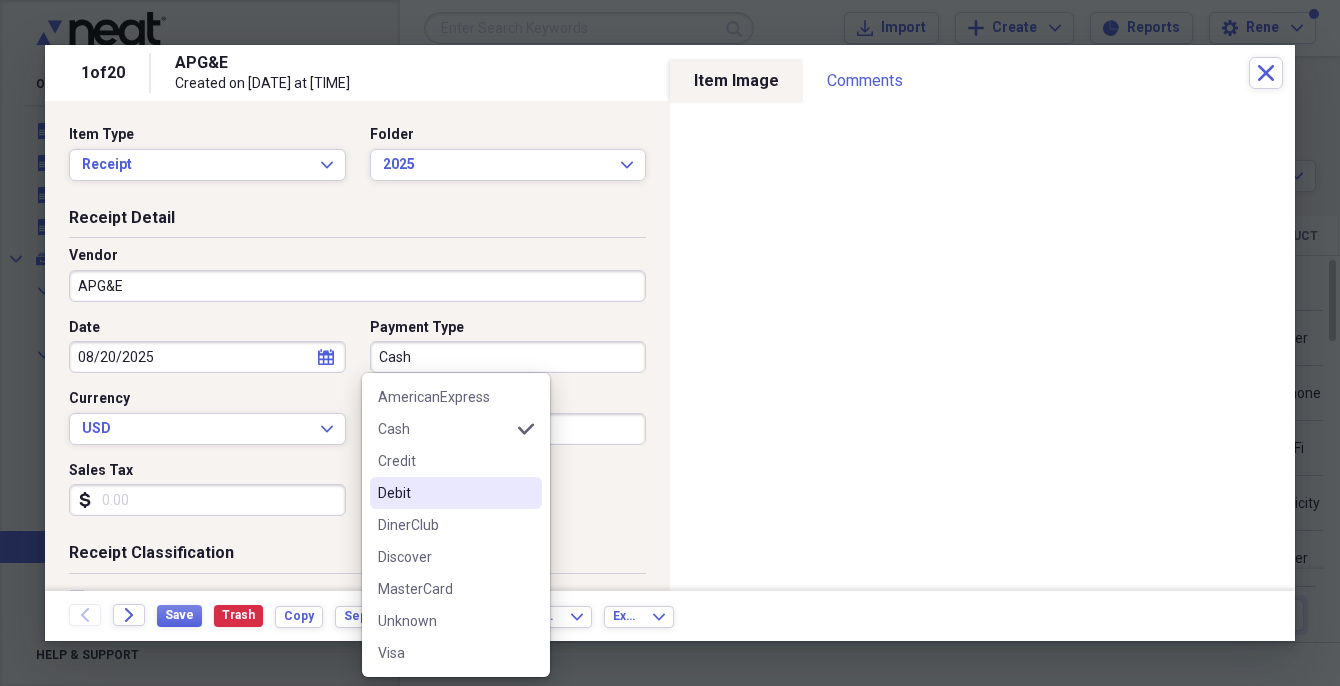 click on "Debit" at bounding box center (444, 493) 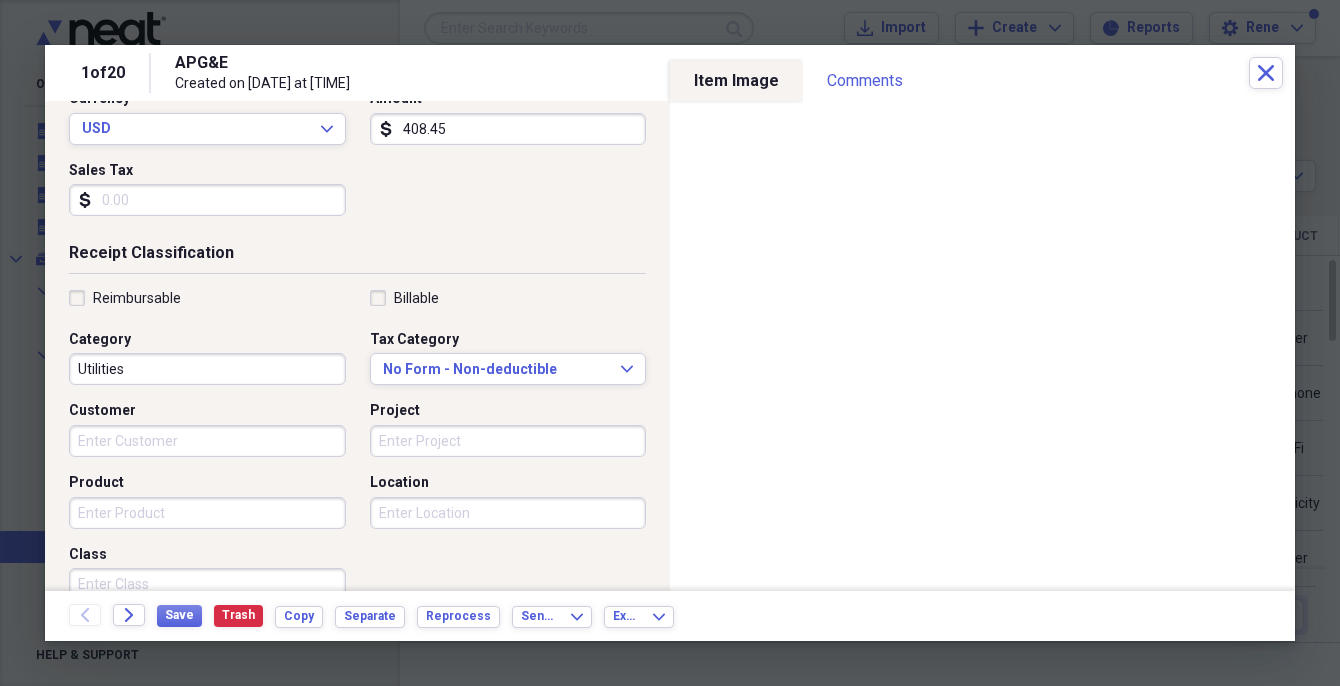 scroll, scrollTop: 400, scrollLeft: 0, axis: vertical 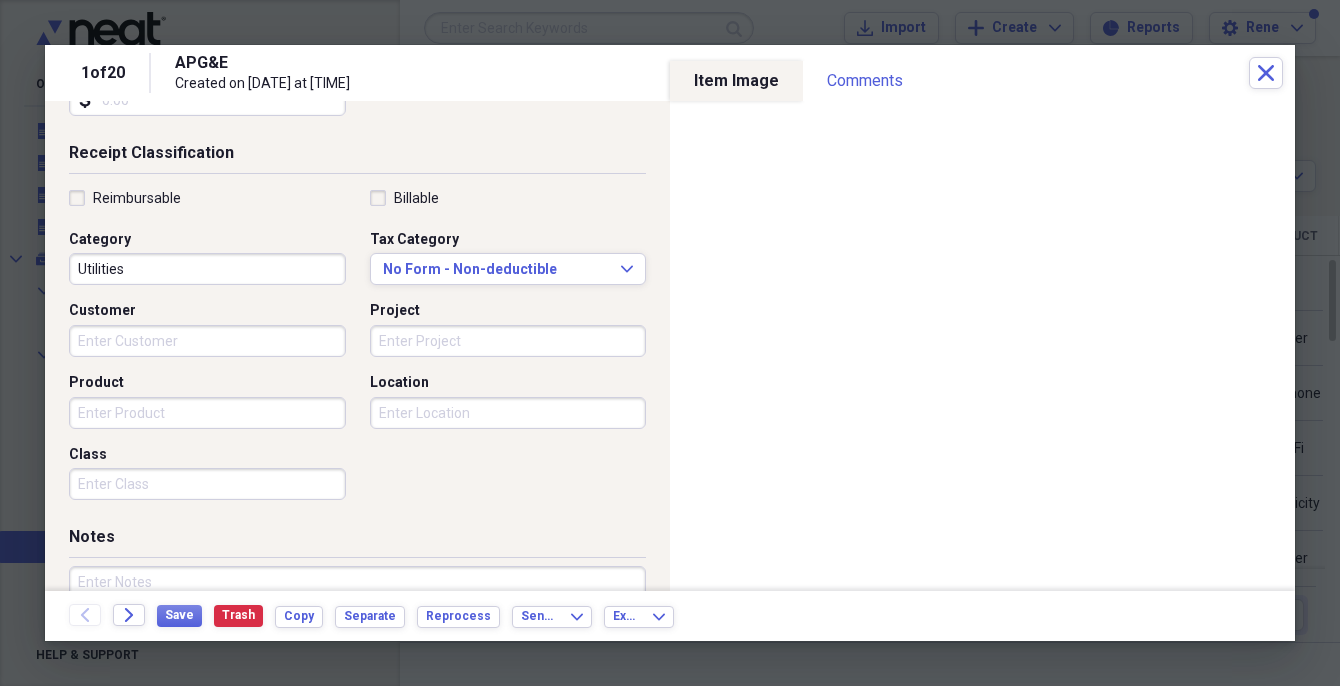 click on "Product" at bounding box center [207, 413] 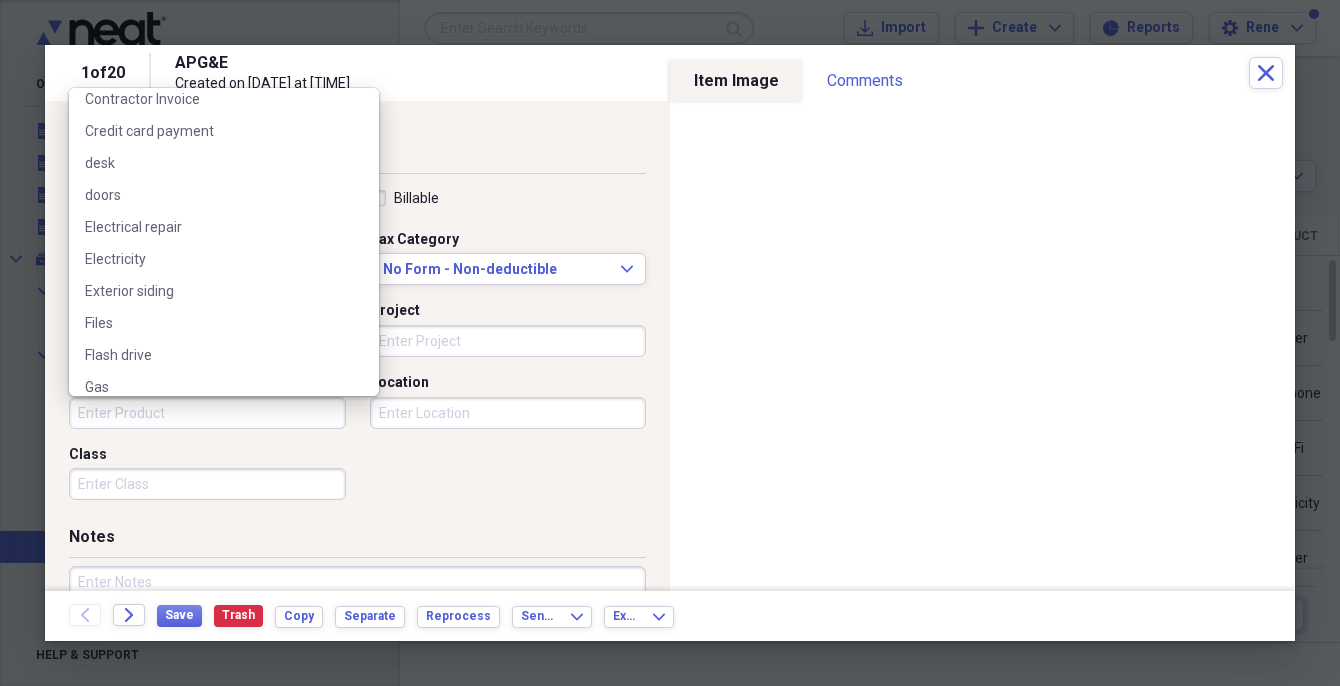 scroll, scrollTop: 400, scrollLeft: 0, axis: vertical 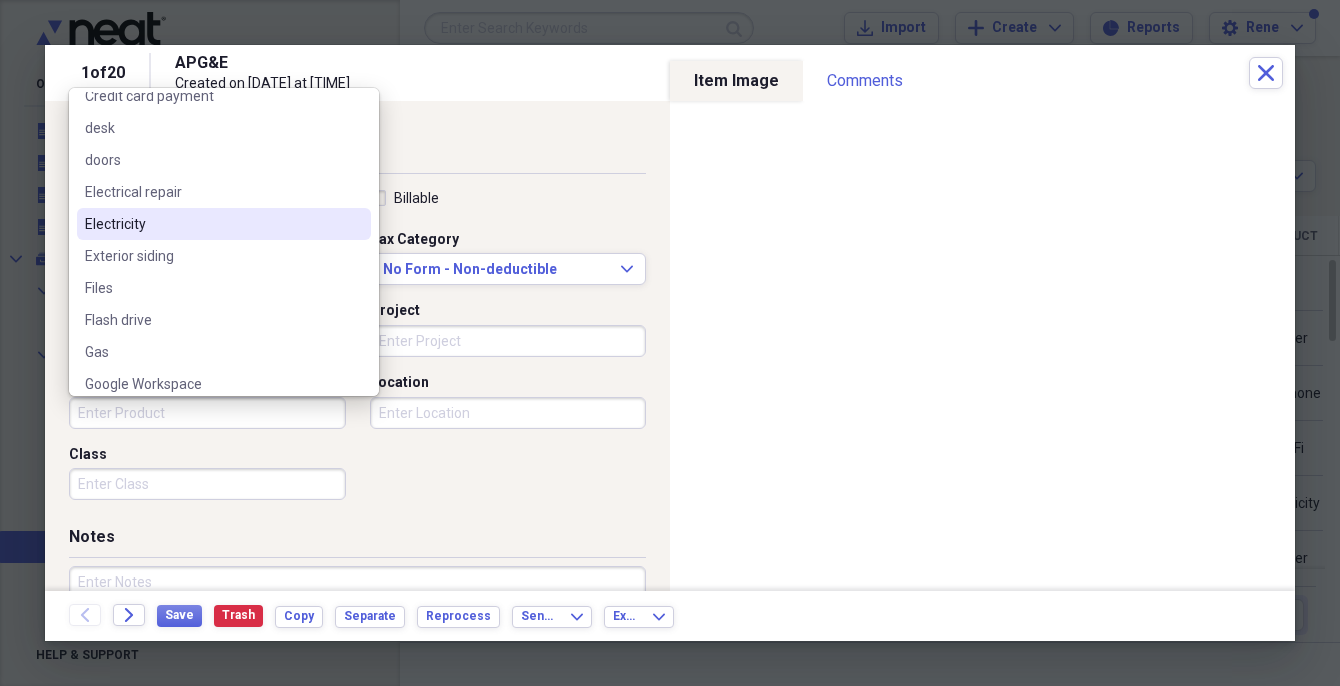 click on "Electricity" at bounding box center (212, 224) 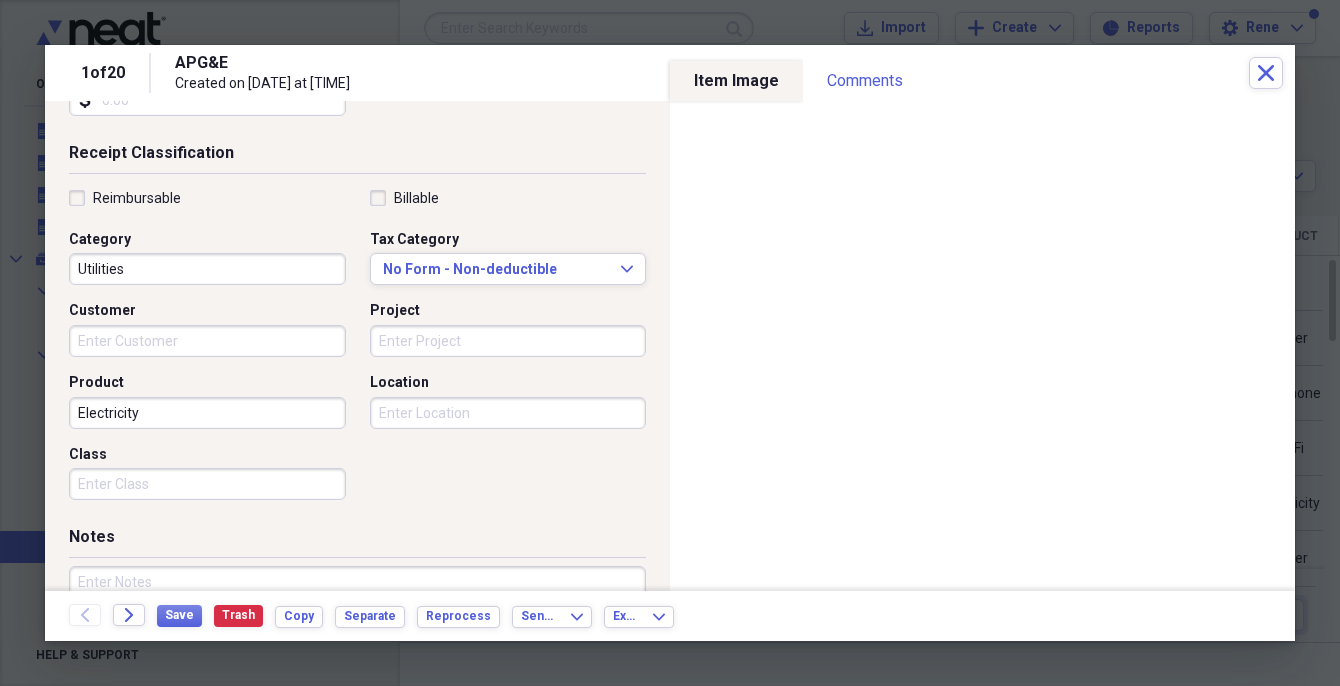 scroll, scrollTop: 529, scrollLeft: 0, axis: vertical 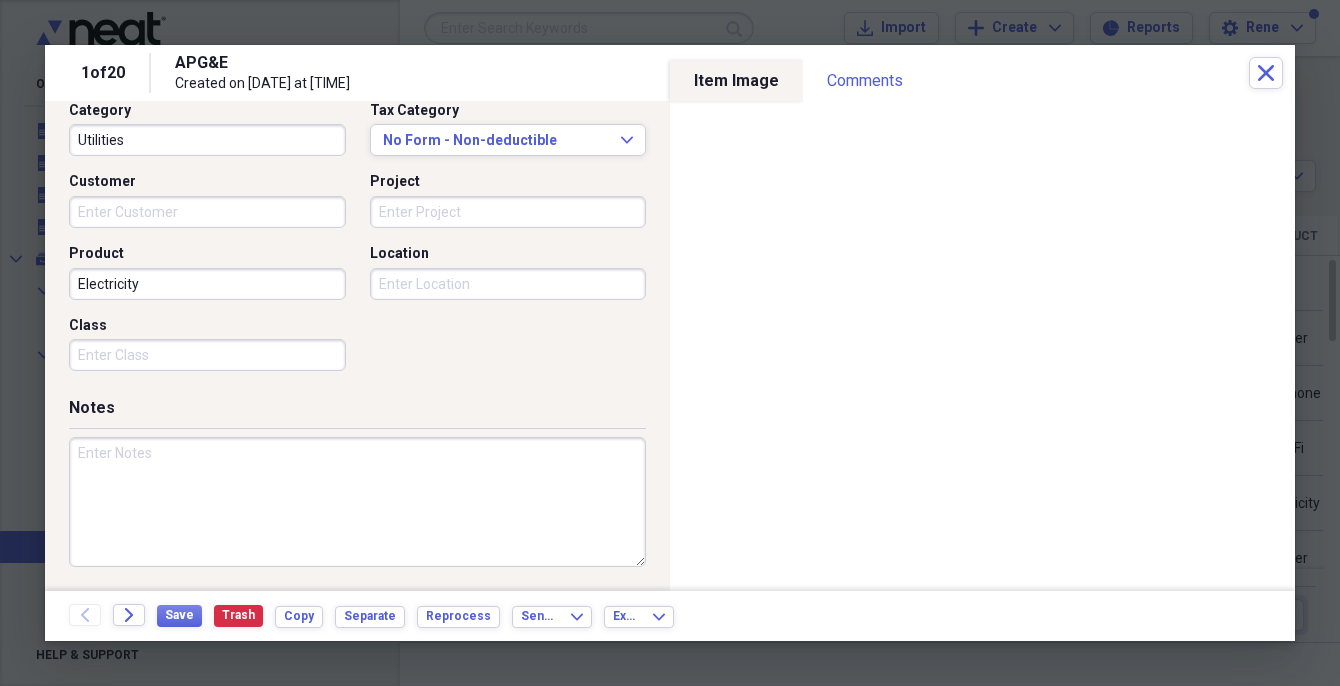 click at bounding box center (357, 502) 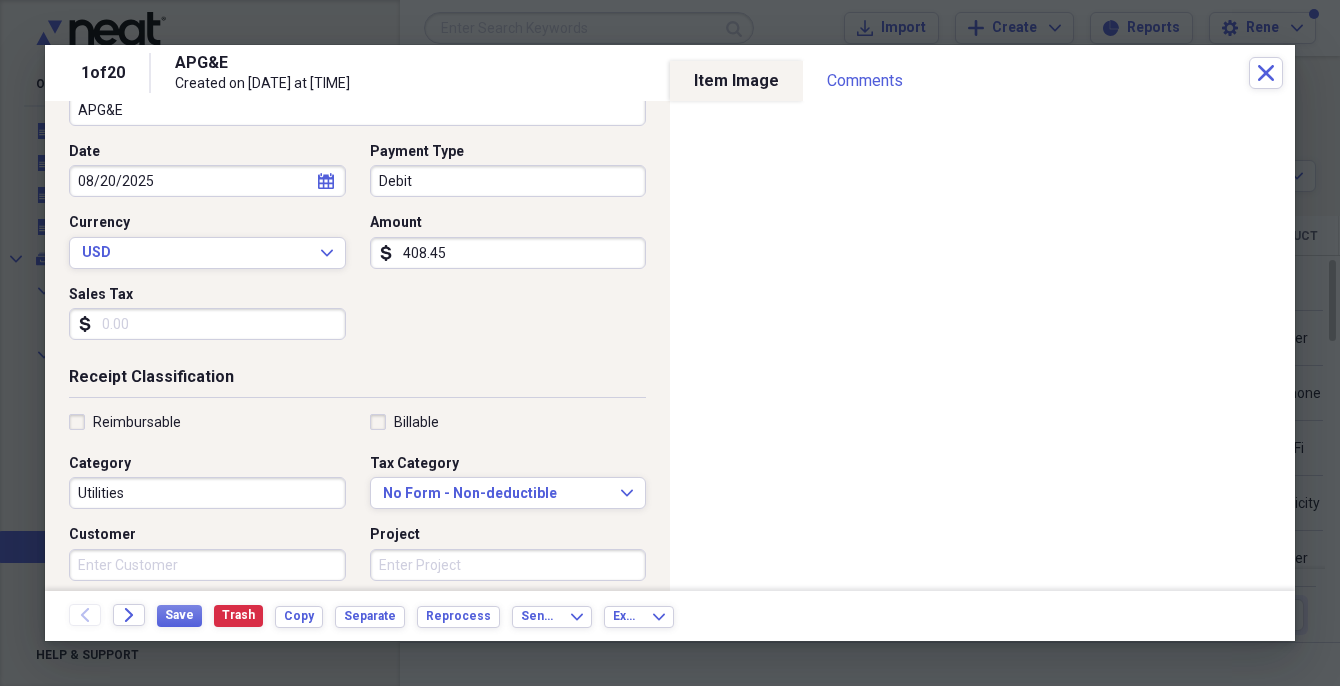 scroll, scrollTop: 229, scrollLeft: 0, axis: vertical 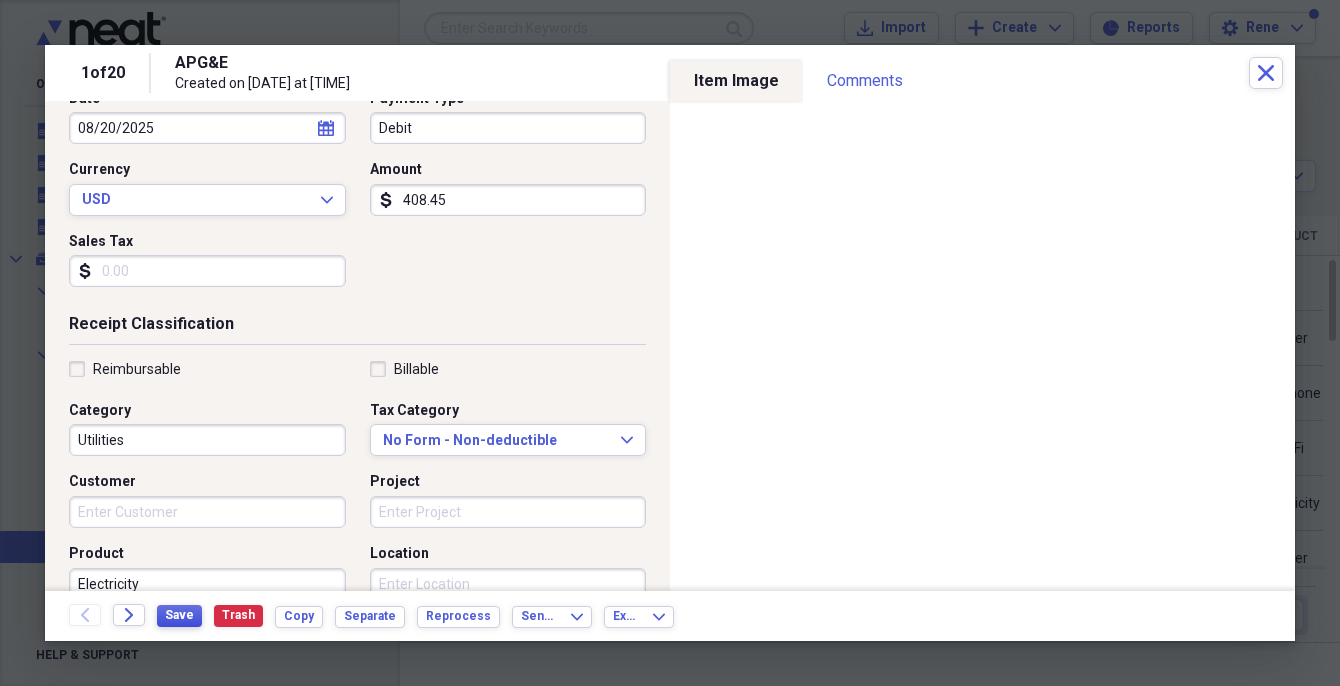 type on "July [YEAR] electric bill [NUMBER]" 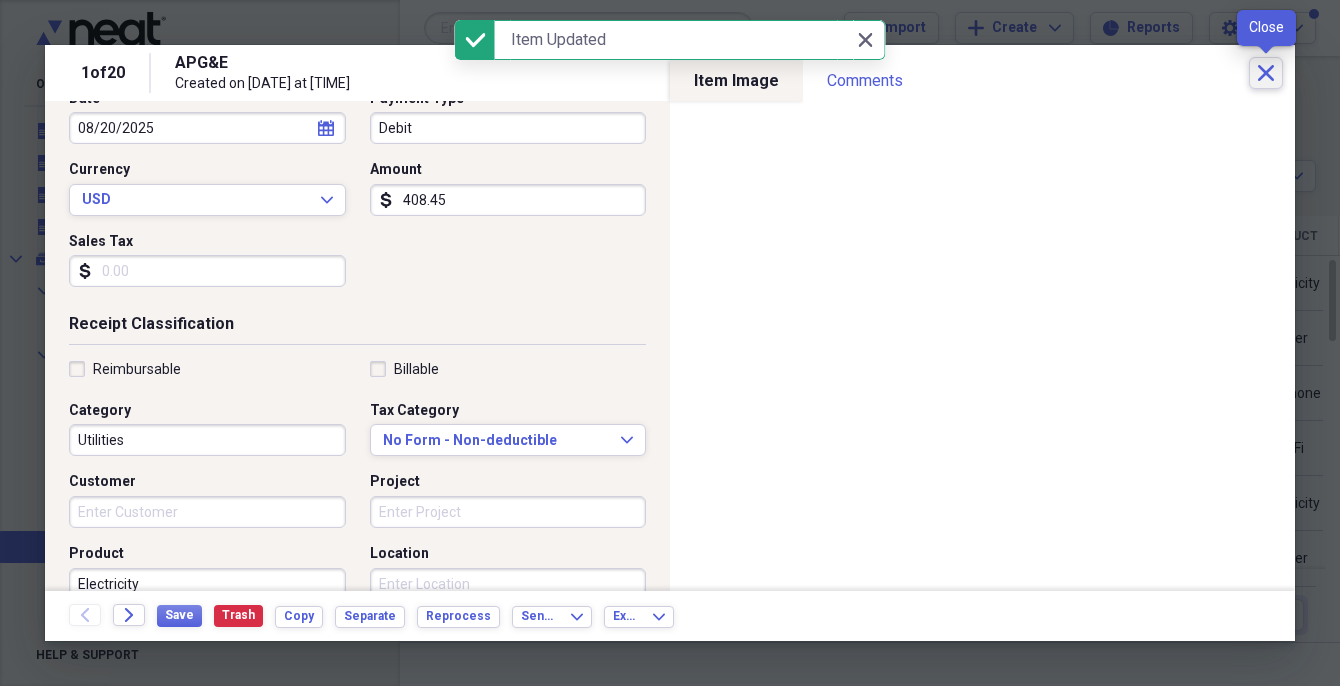 click 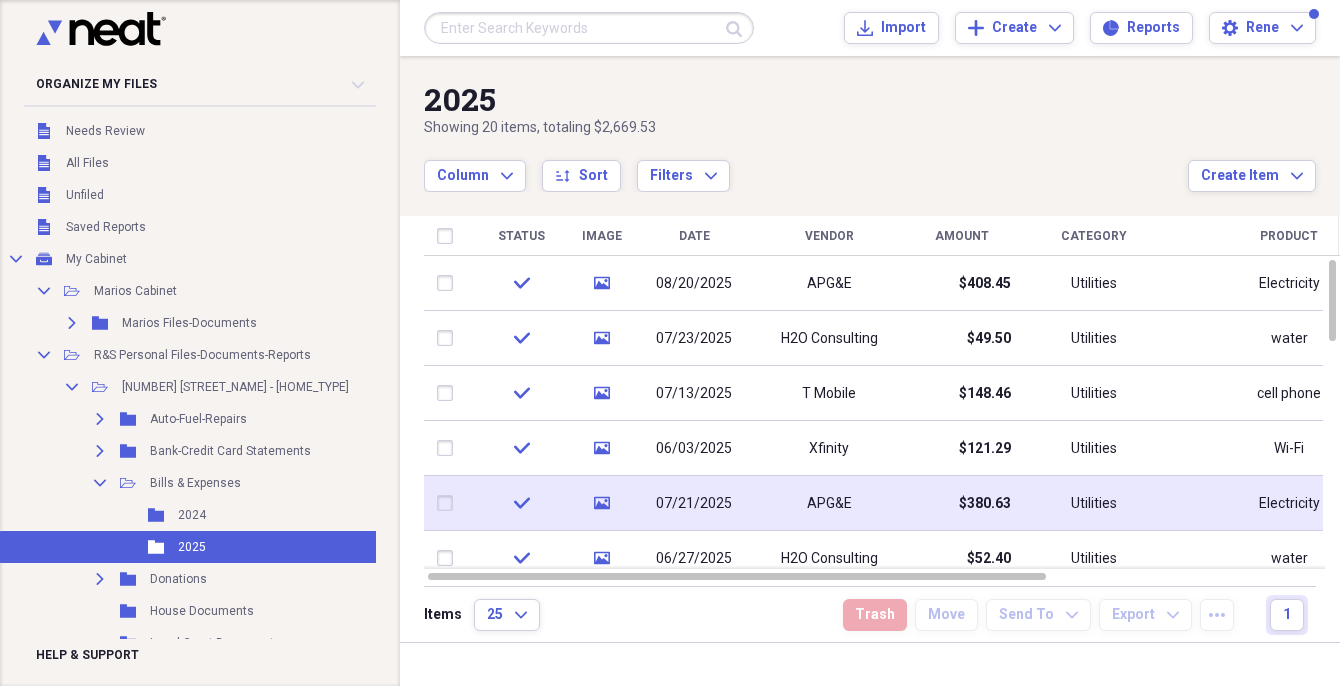 click on "APG&E" at bounding box center [829, 504] 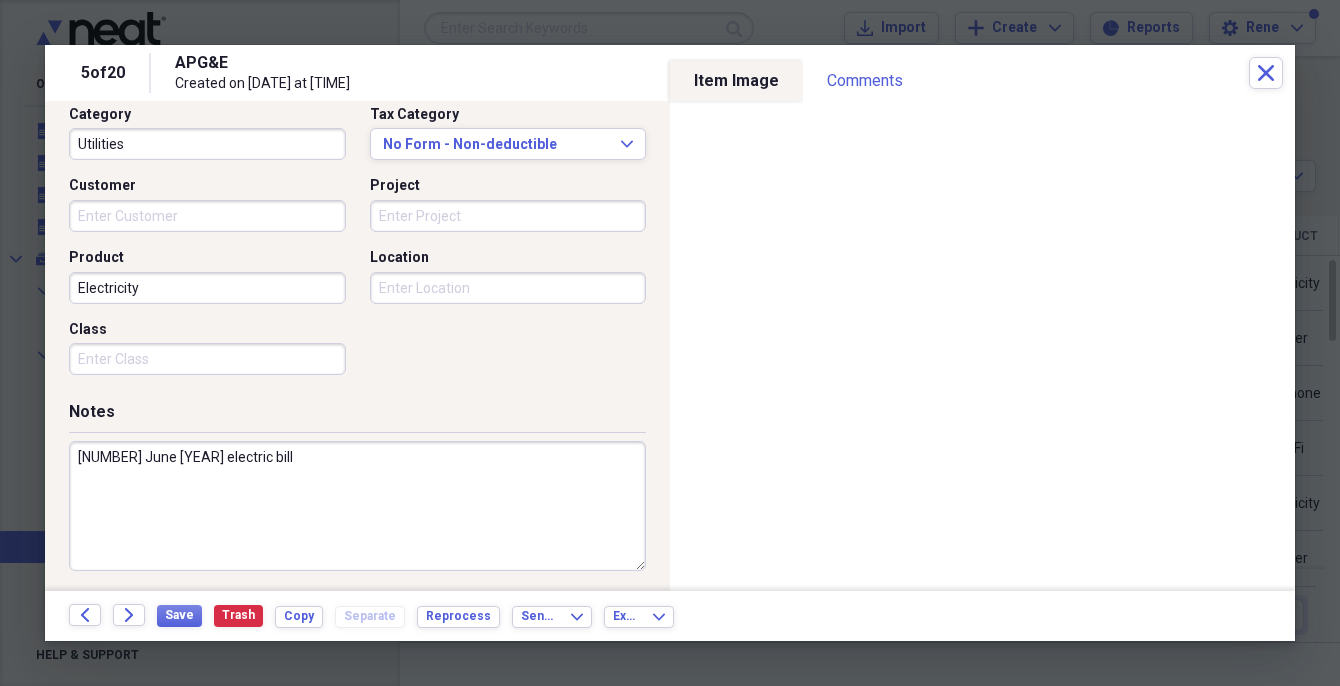 scroll, scrollTop: 529, scrollLeft: 0, axis: vertical 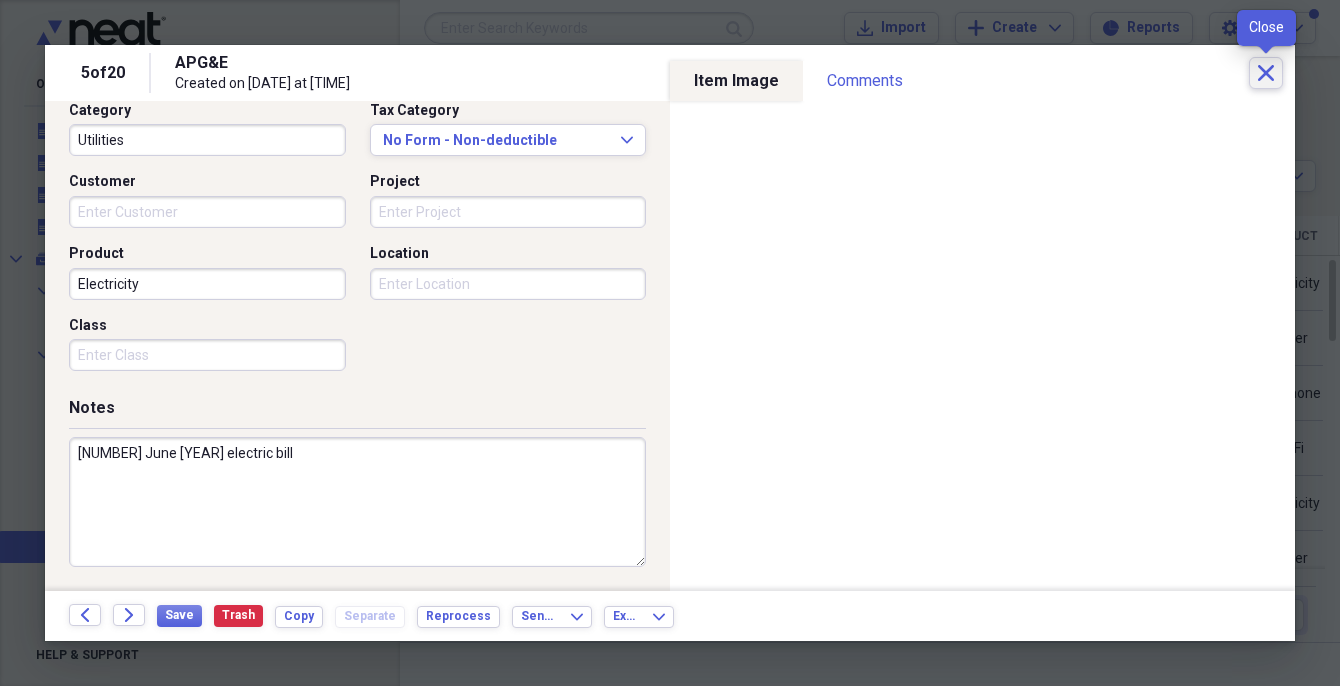 click on "Close" at bounding box center (1266, 73) 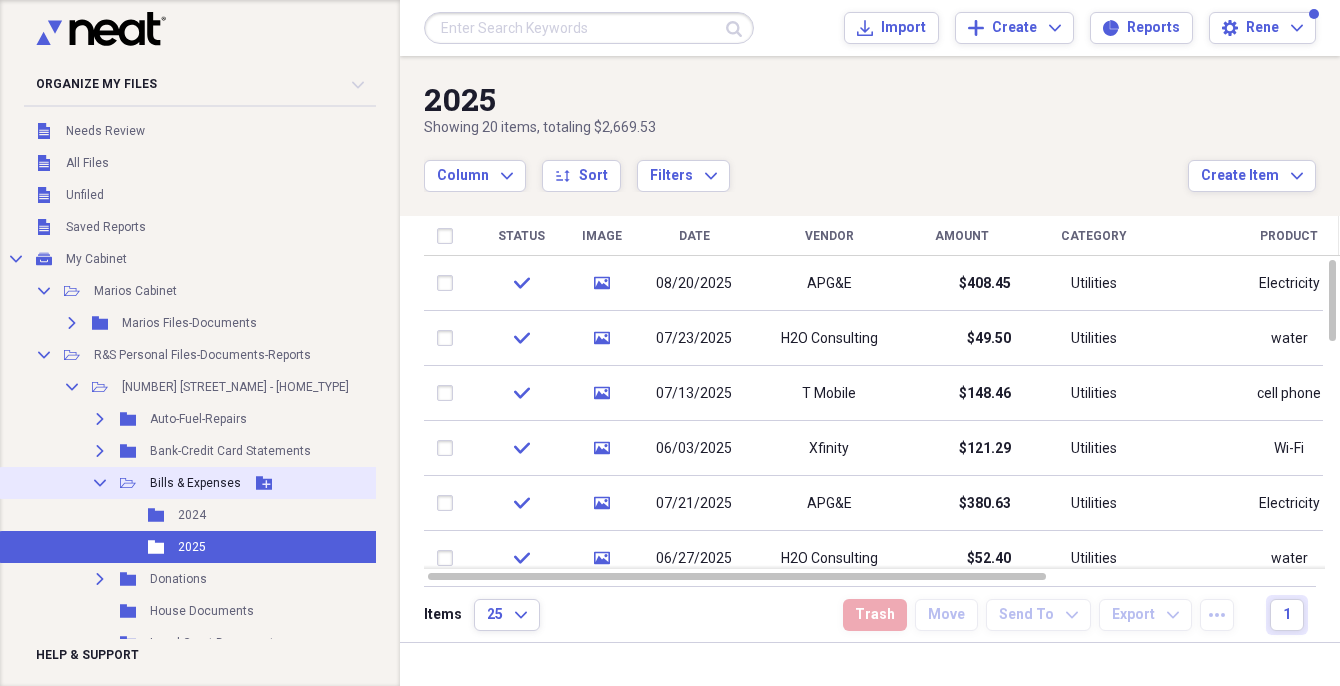 click on "Collapse" at bounding box center (100, 483) 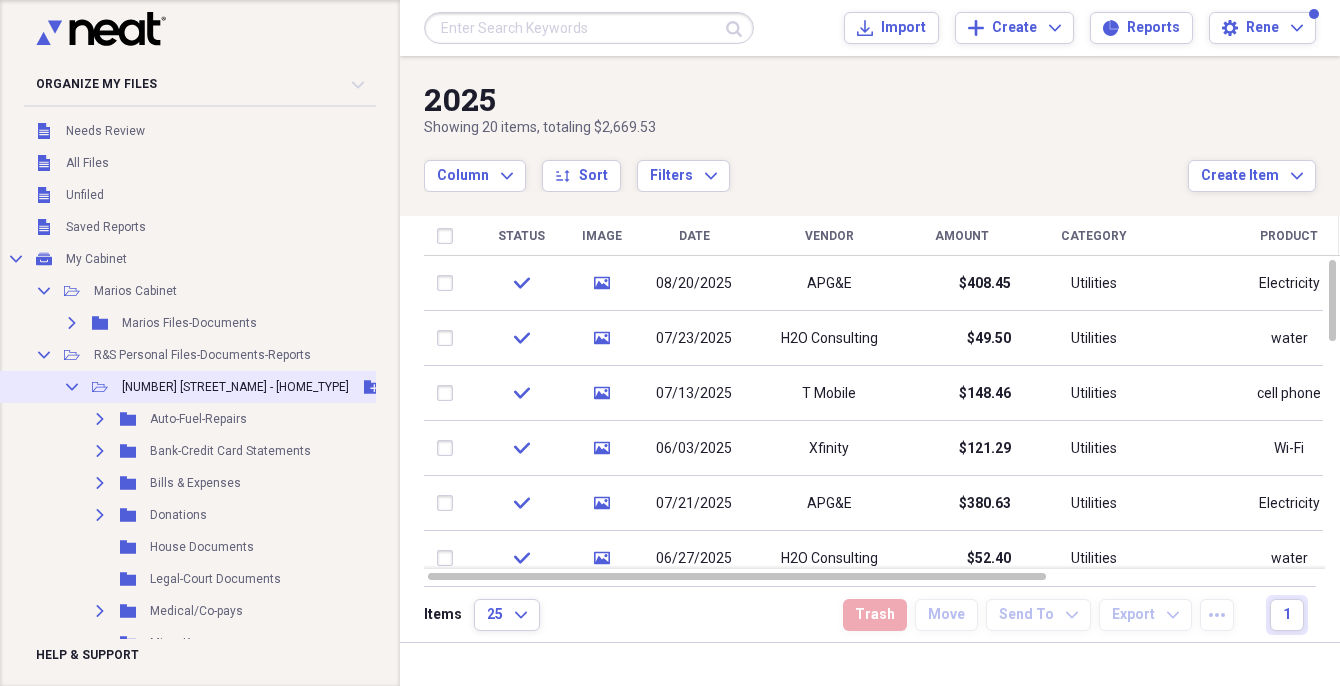 click on "Collapse" 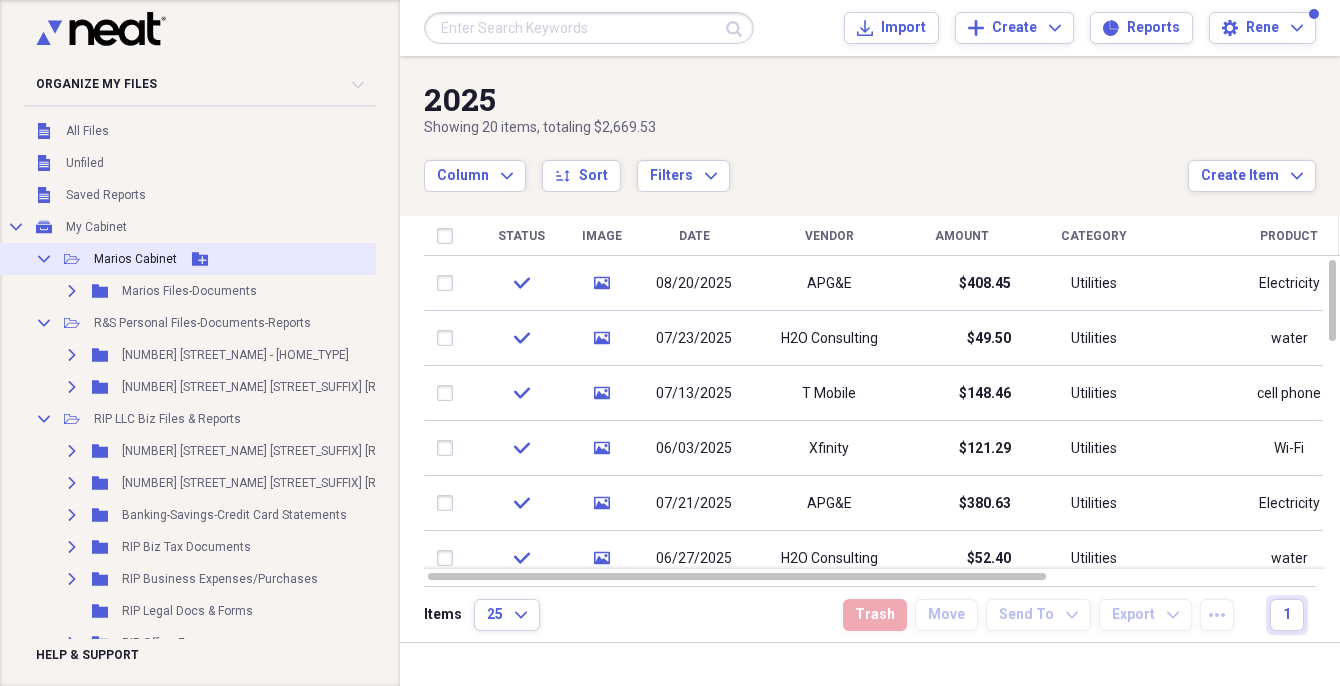 scroll, scrollTop: 0, scrollLeft: 0, axis: both 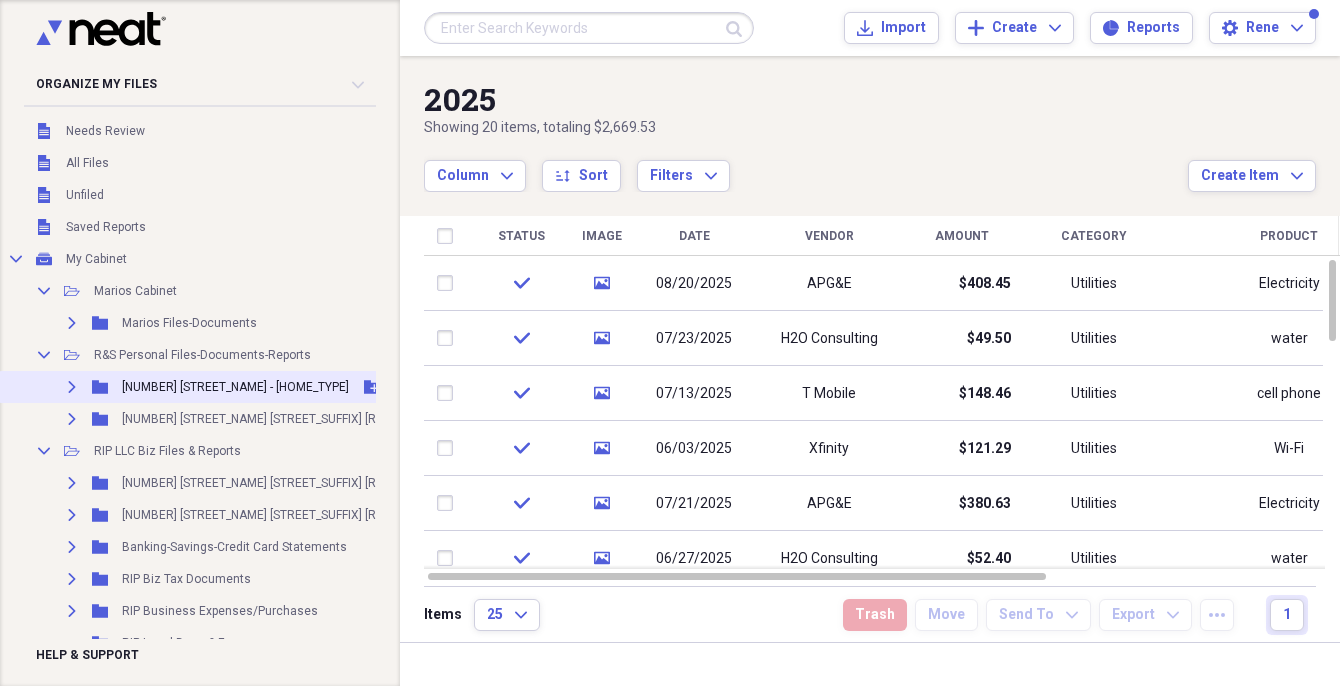click on "Expand" 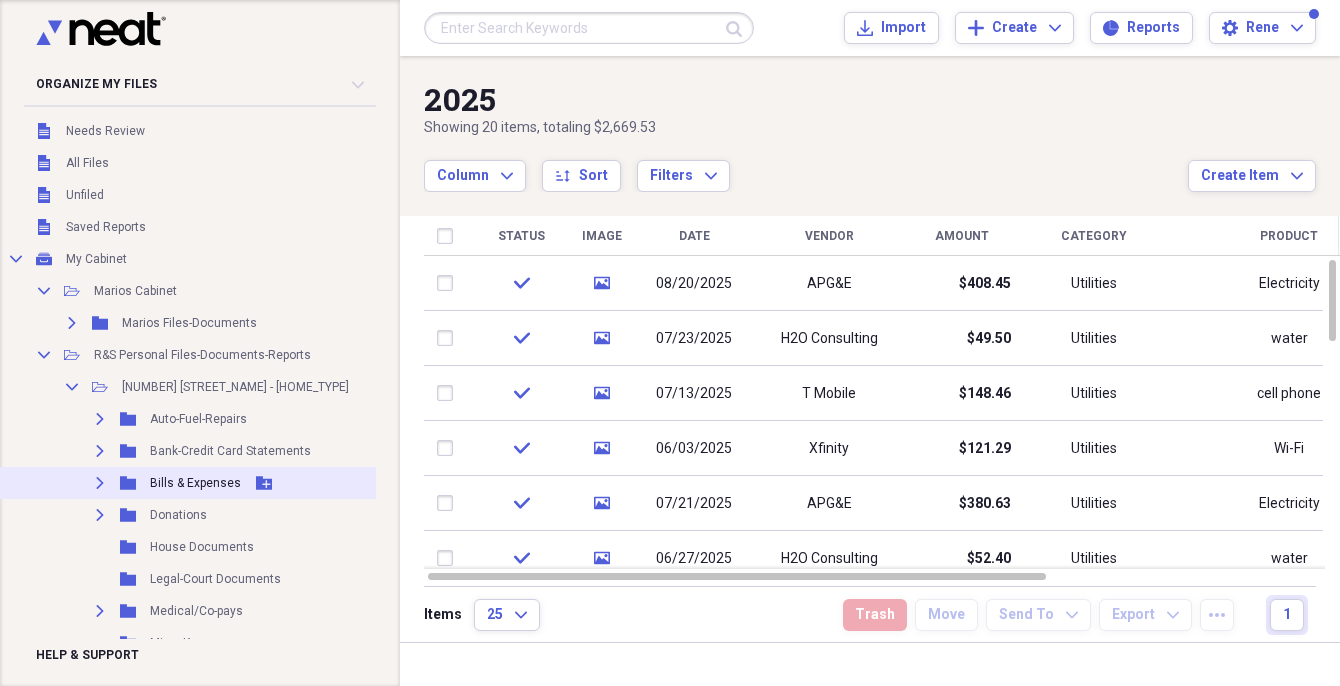 click on "Expand" at bounding box center (100, 483) 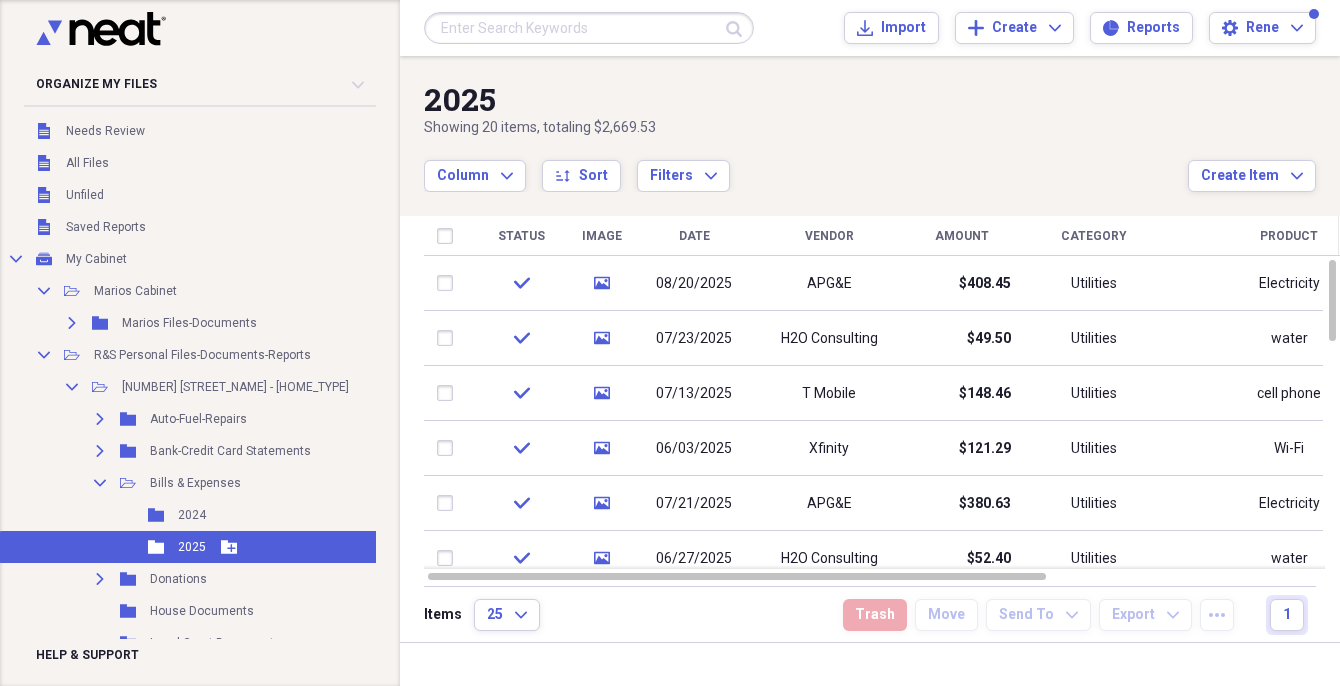 click on "Folder 2025 Add Folder" at bounding box center (254, 547) 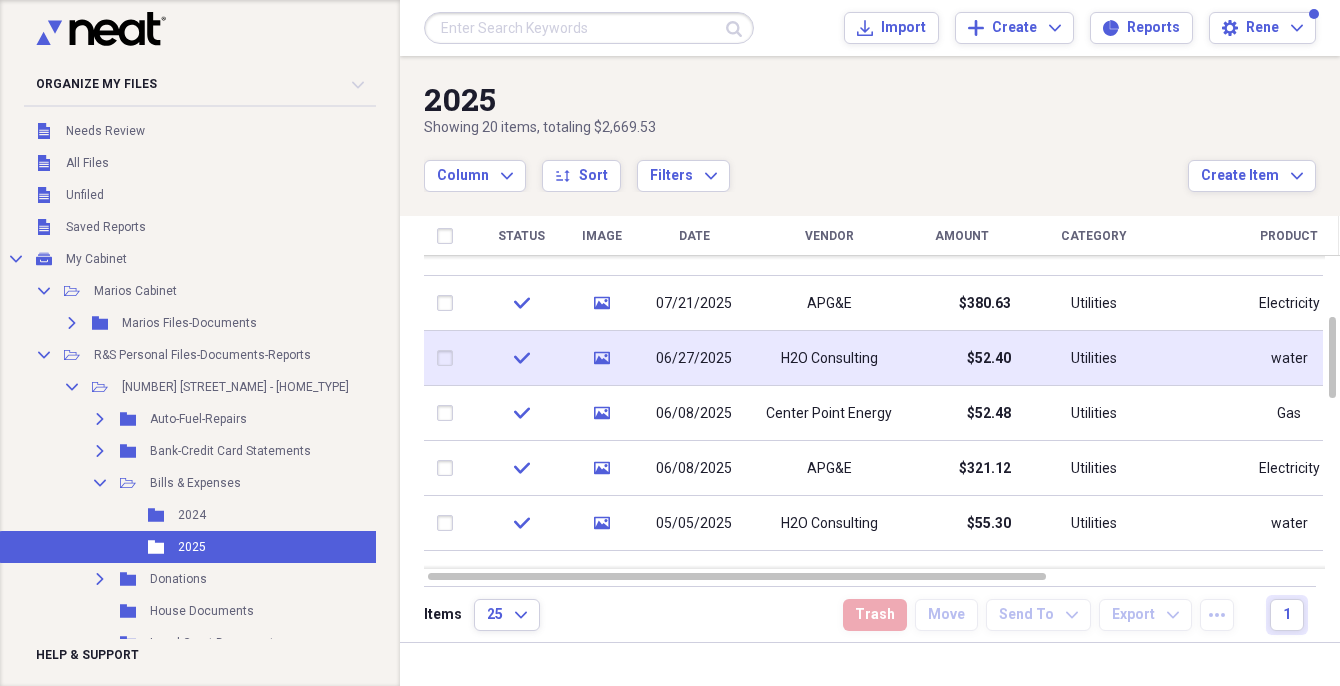 click on "$52.40" at bounding box center [961, 358] 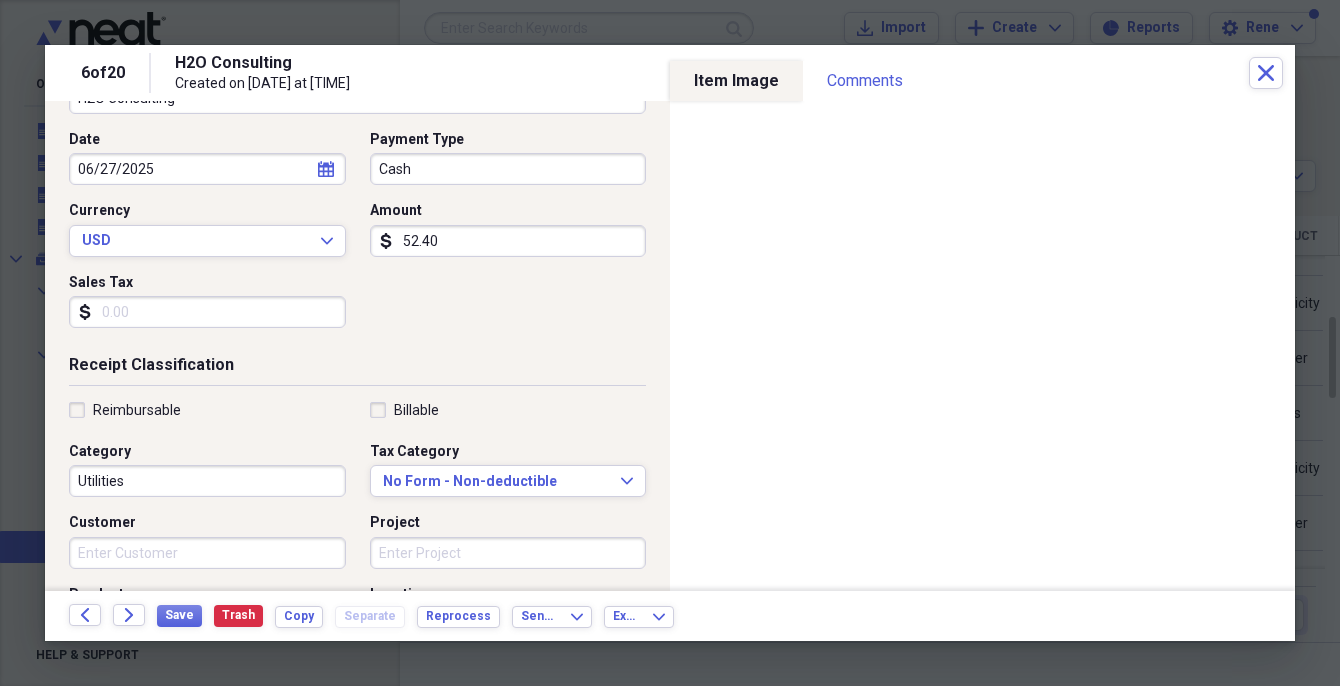 scroll, scrollTop: 0, scrollLeft: 0, axis: both 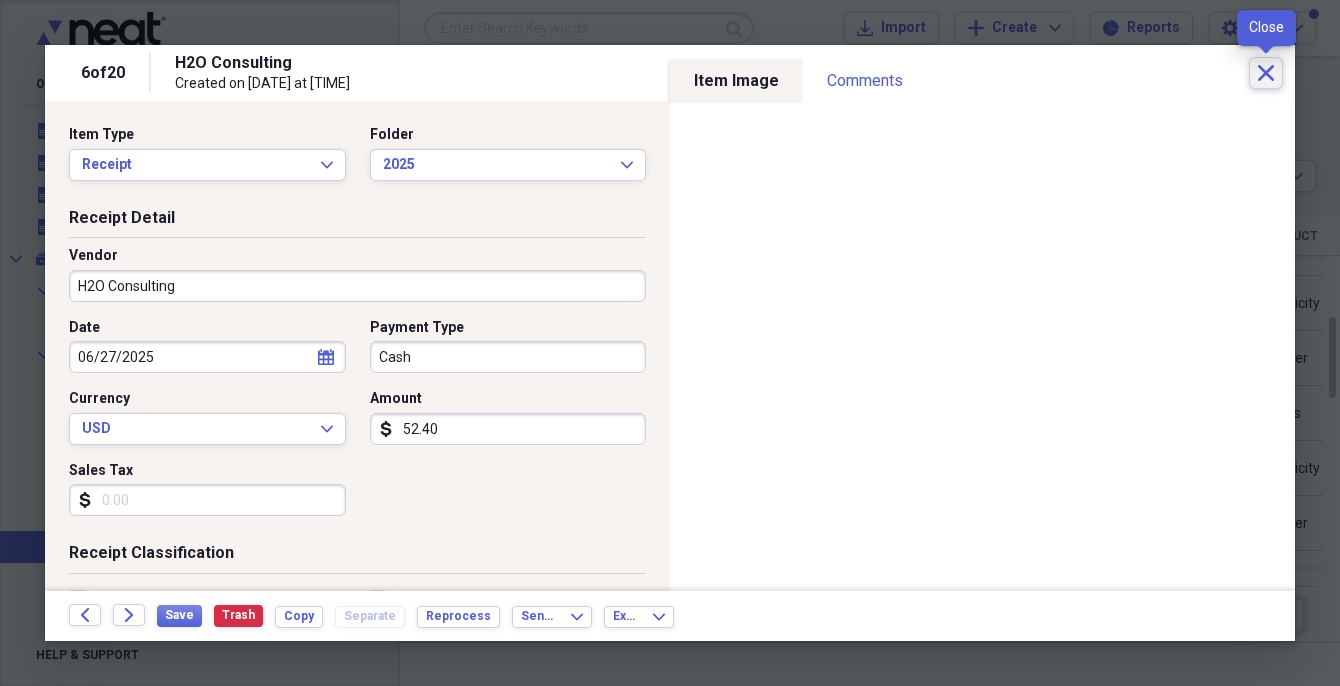 click 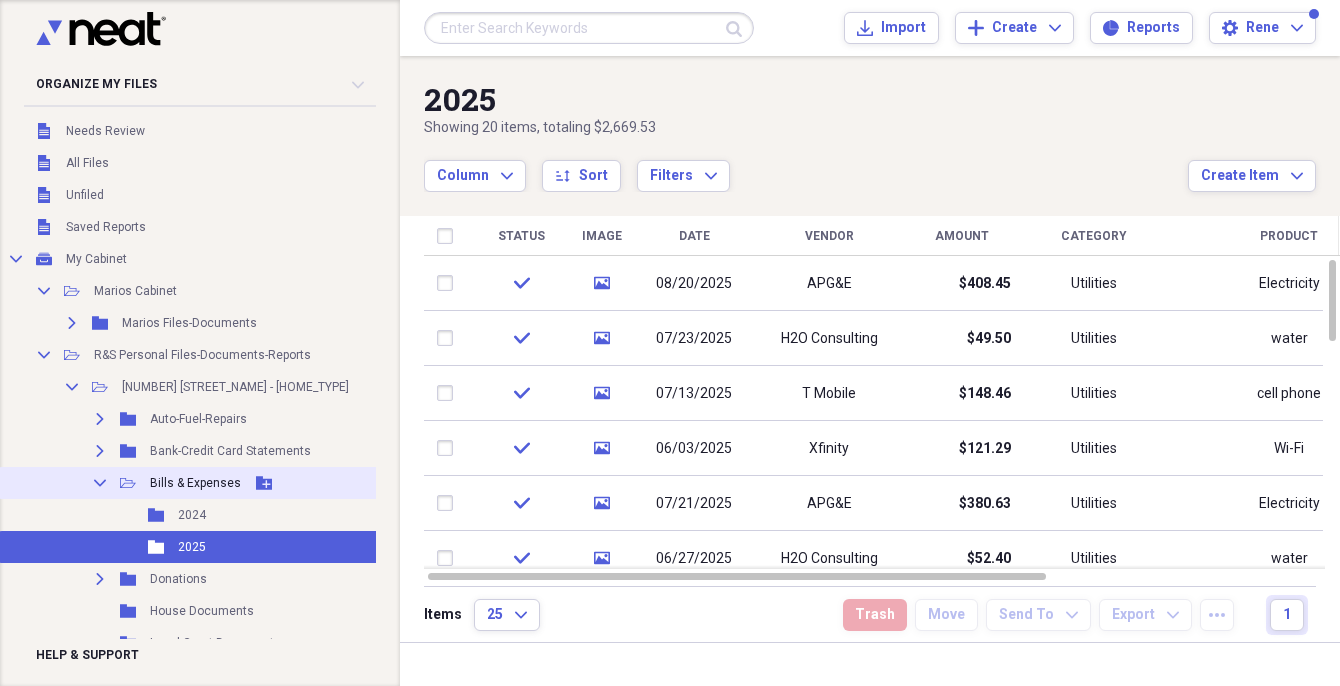 click on "Collapse" 